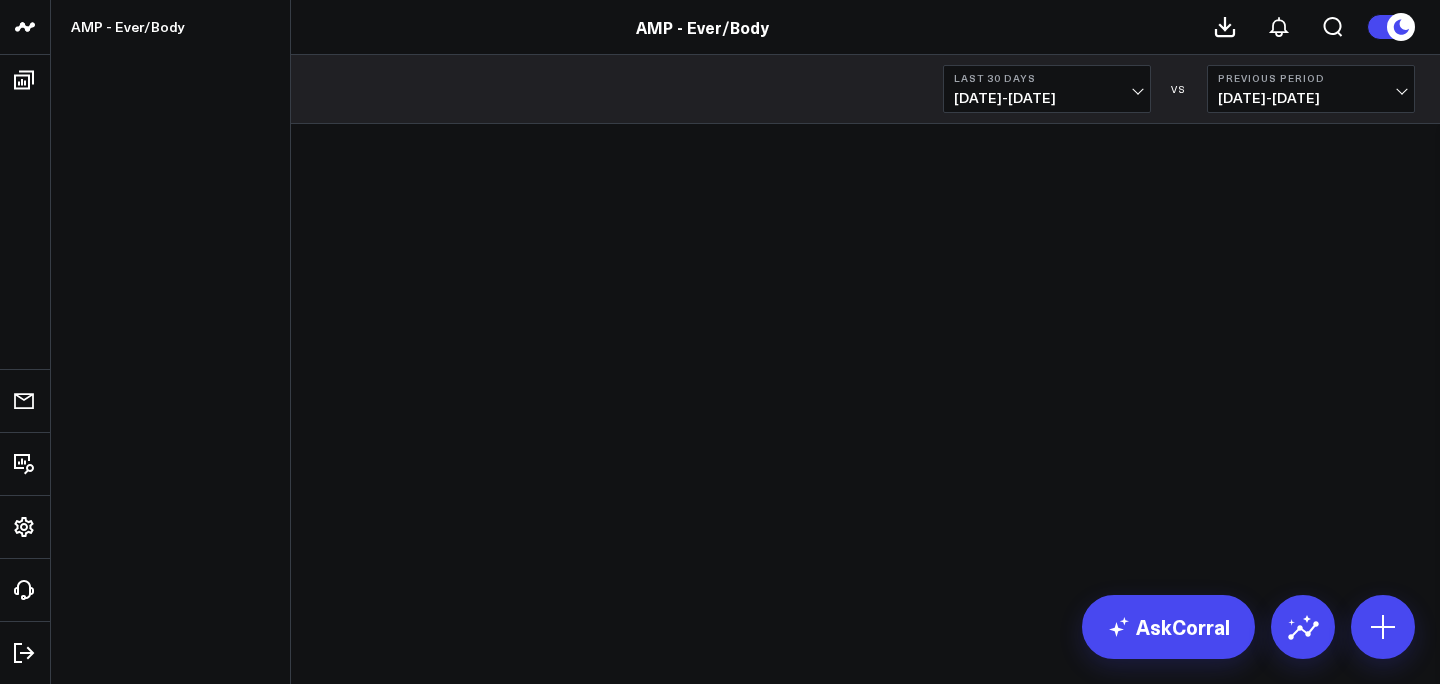 scroll, scrollTop: 0, scrollLeft: 0, axis: both 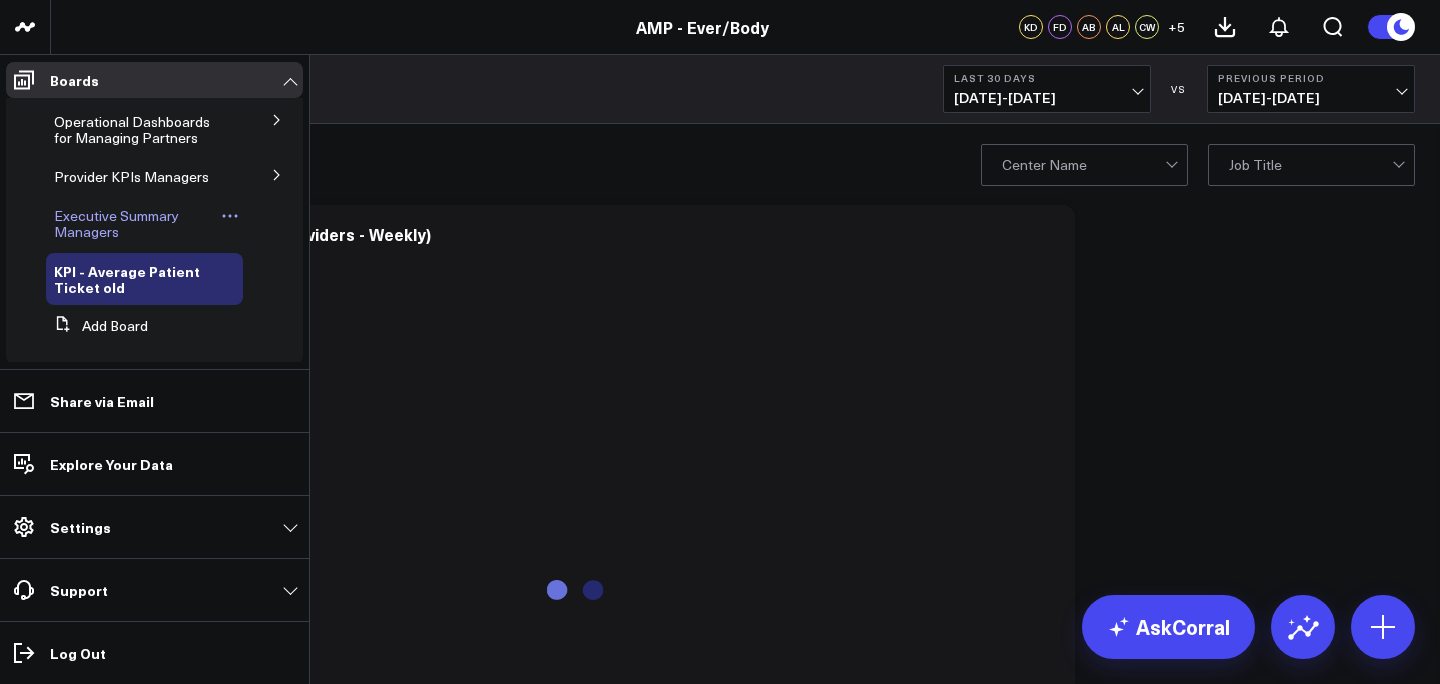click on "Executive Summary Managers" at bounding box center (116, 223) 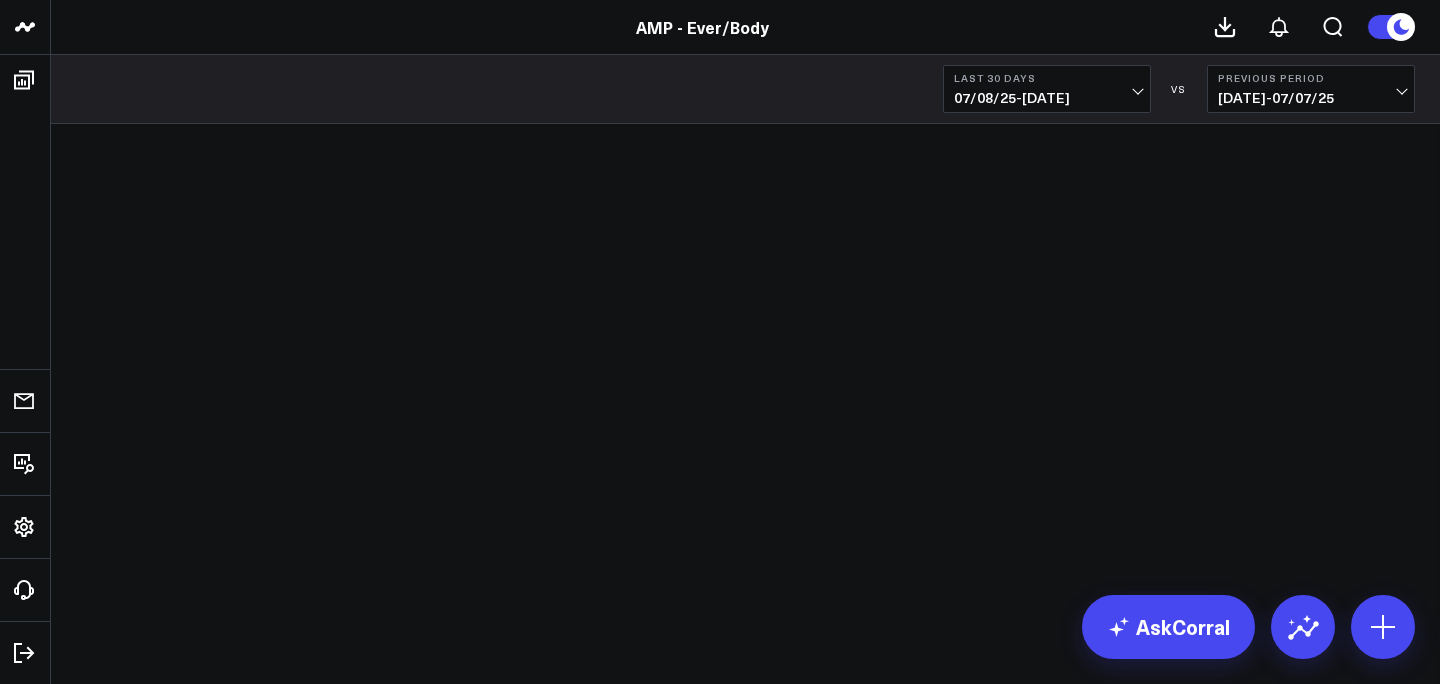 scroll, scrollTop: 0, scrollLeft: 0, axis: both 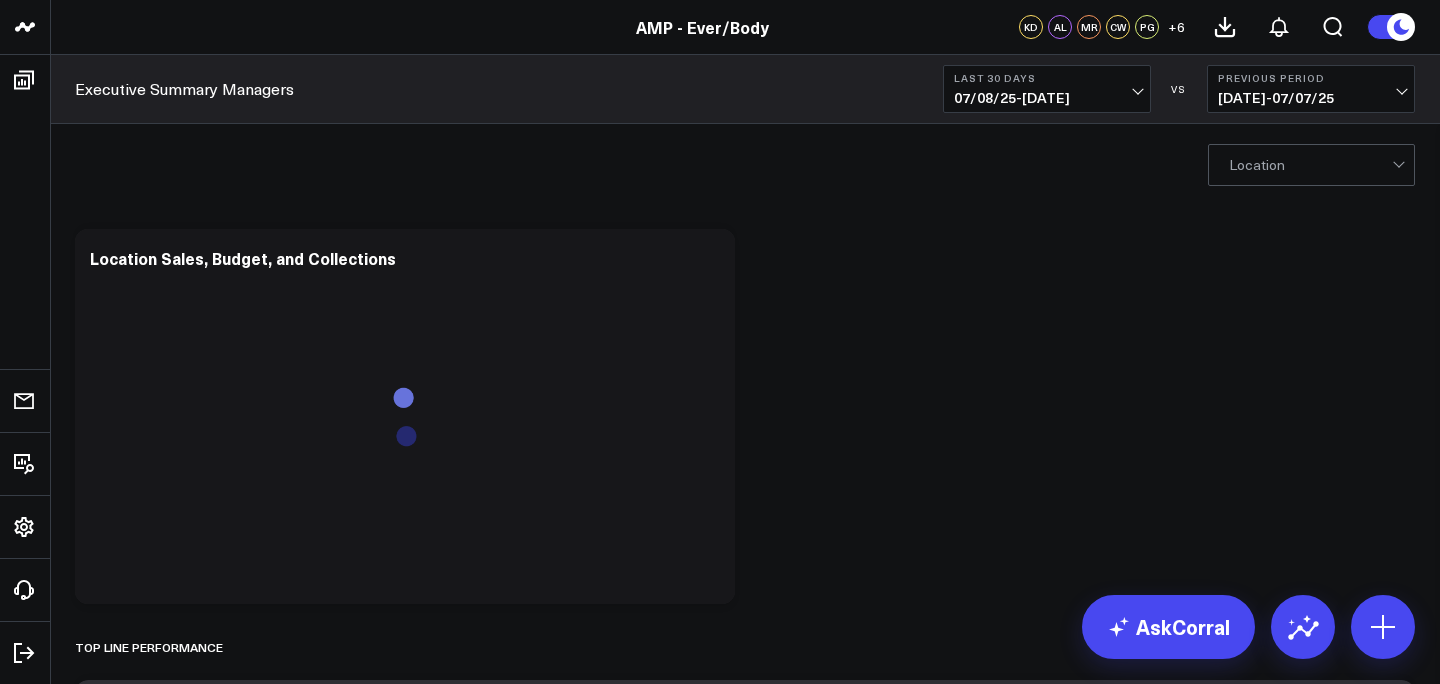 click on "07/08/25  -  08/06/25" at bounding box center (1047, 98) 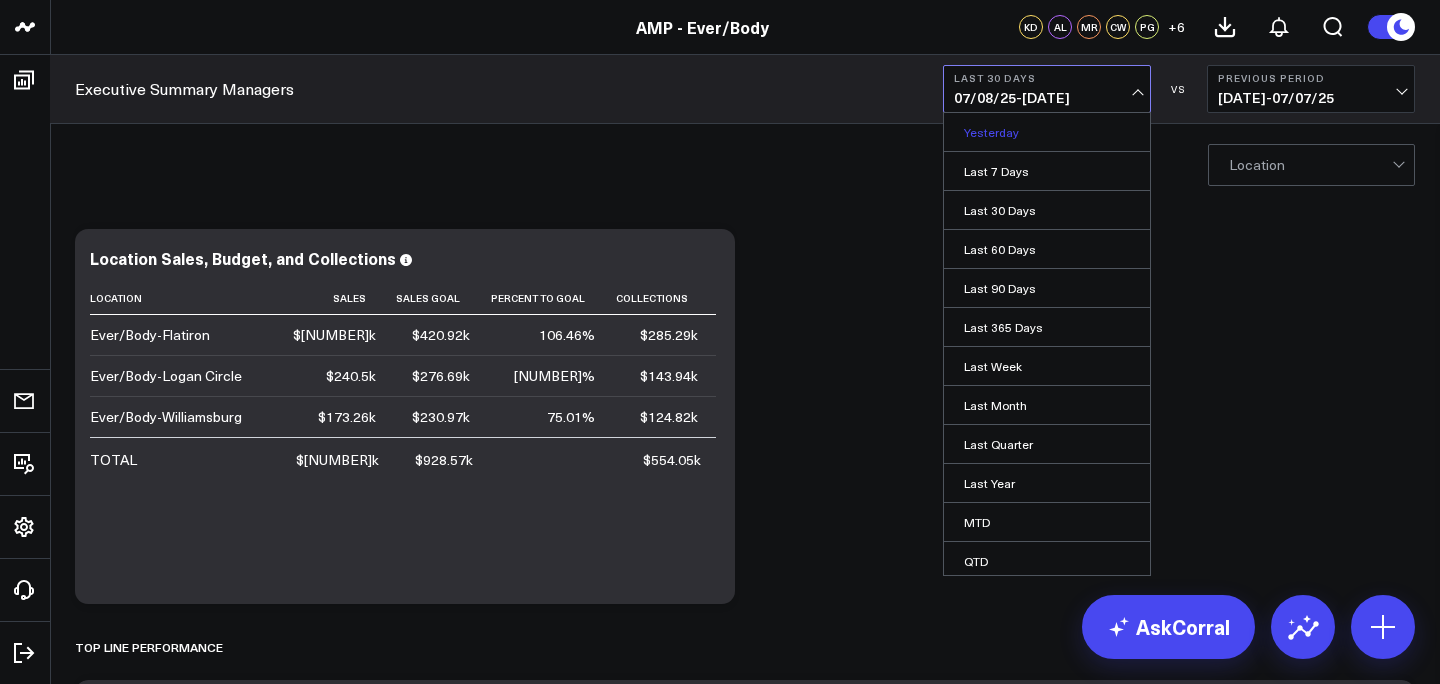 click on "Yesterday" at bounding box center (1047, 132) 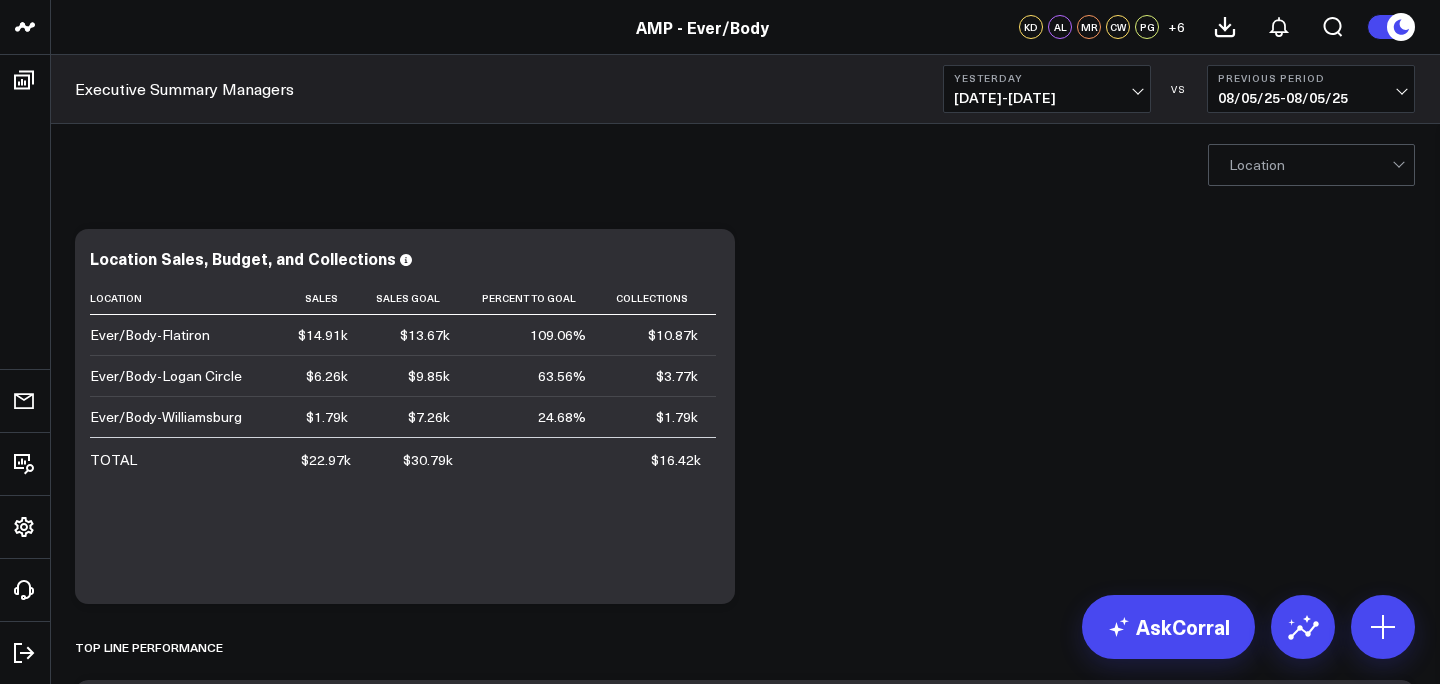 click on "[DATE]  -  [DATE]" at bounding box center (1047, 98) 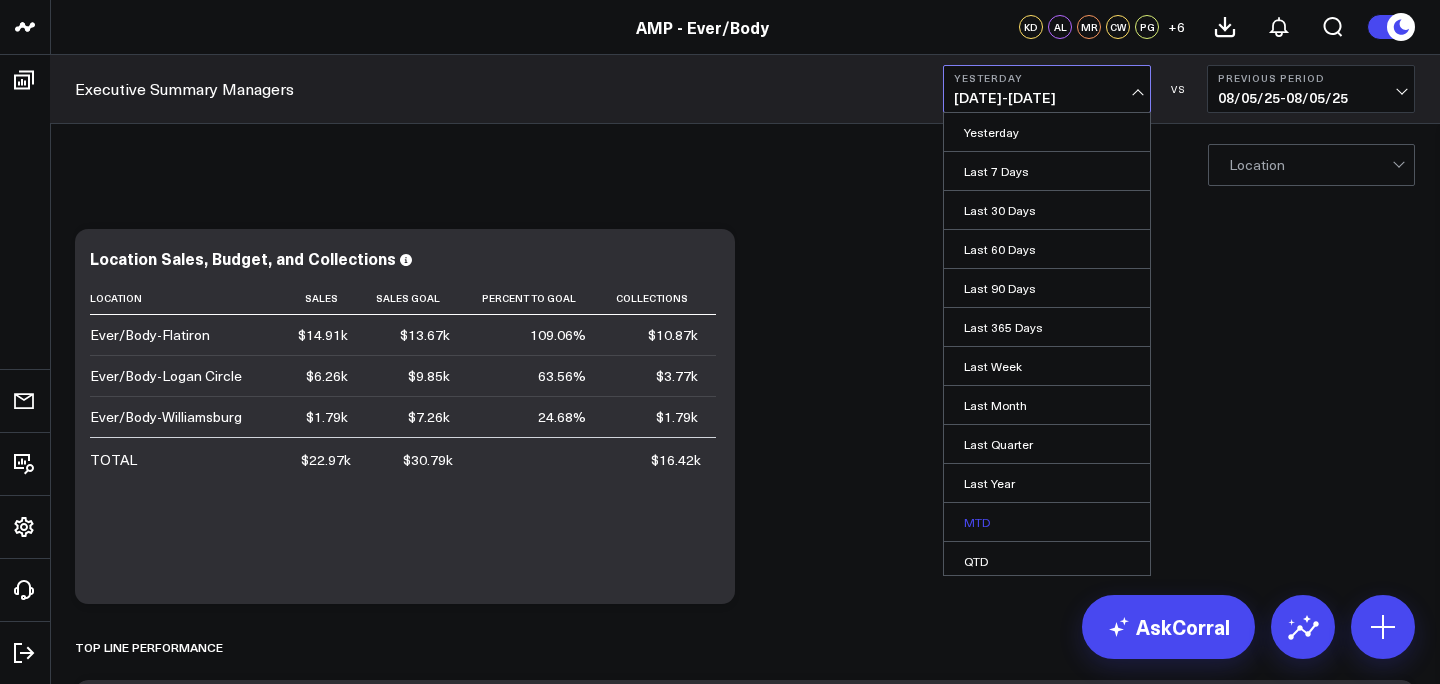 click on "MTD" at bounding box center [1047, 522] 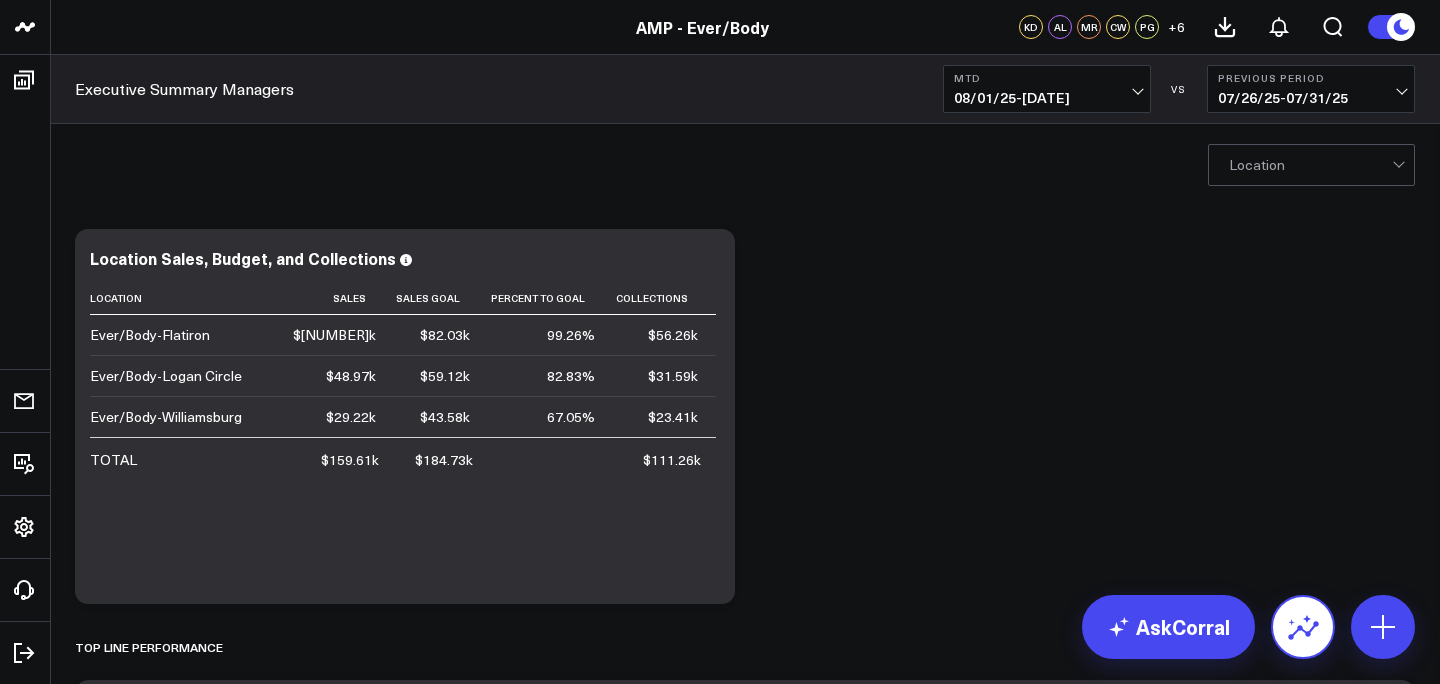 click 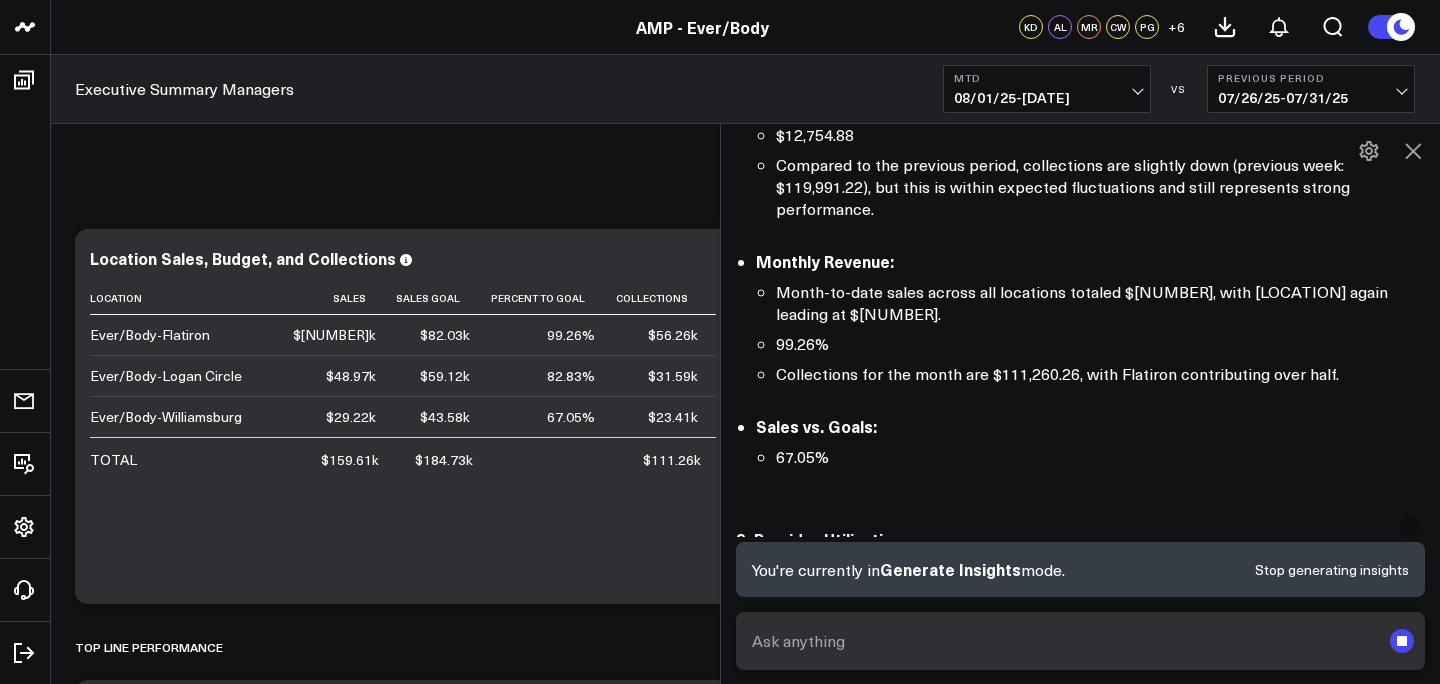 scroll, scrollTop: 370, scrollLeft: 0, axis: vertical 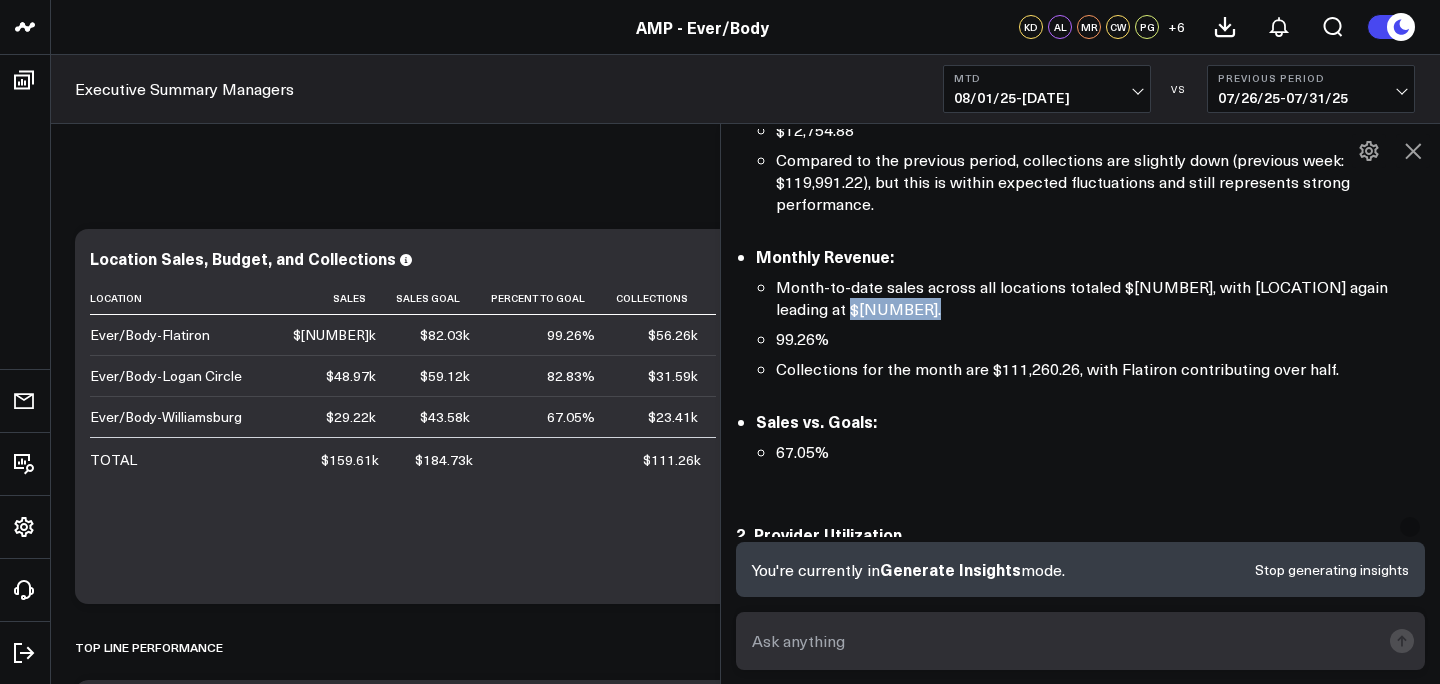 drag, startPoint x: 793, startPoint y: 326, endPoint x: 871, endPoint y: 321, distance: 78.160095 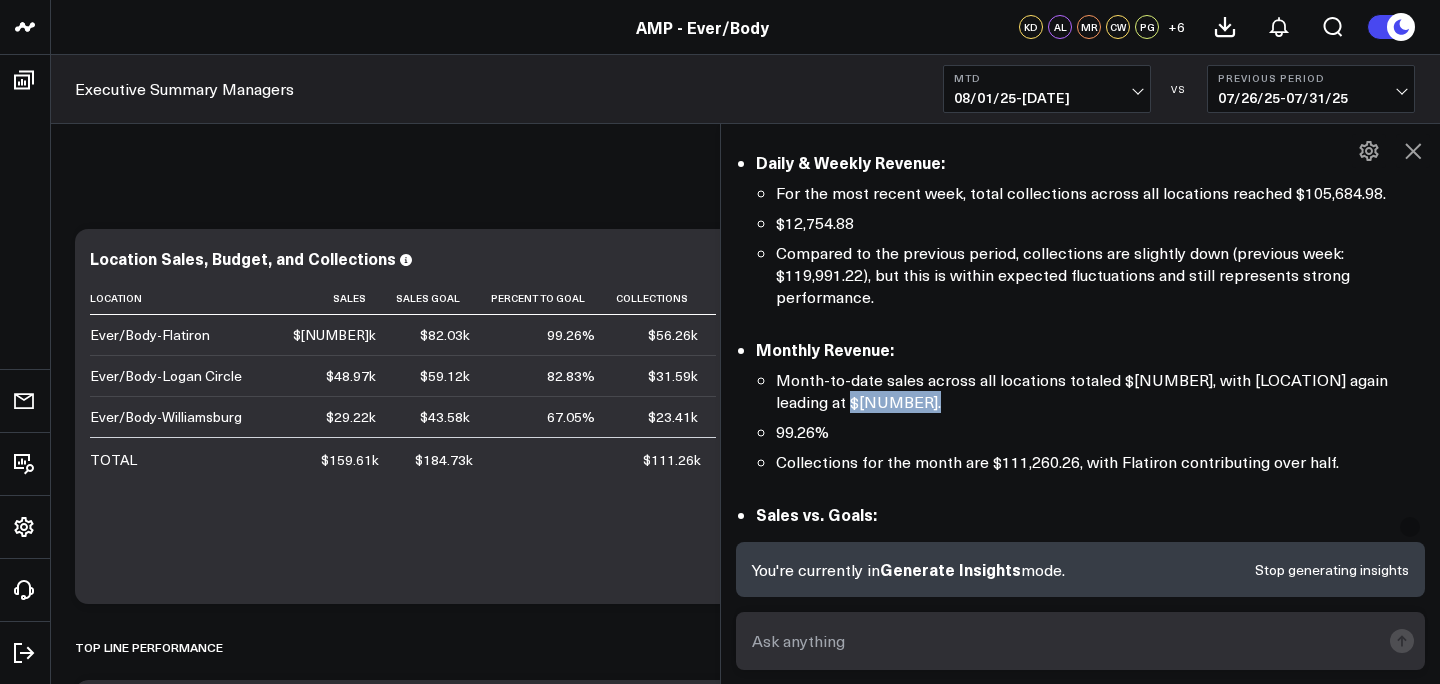 scroll, scrollTop: 0, scrollLeft: 0, axis: both 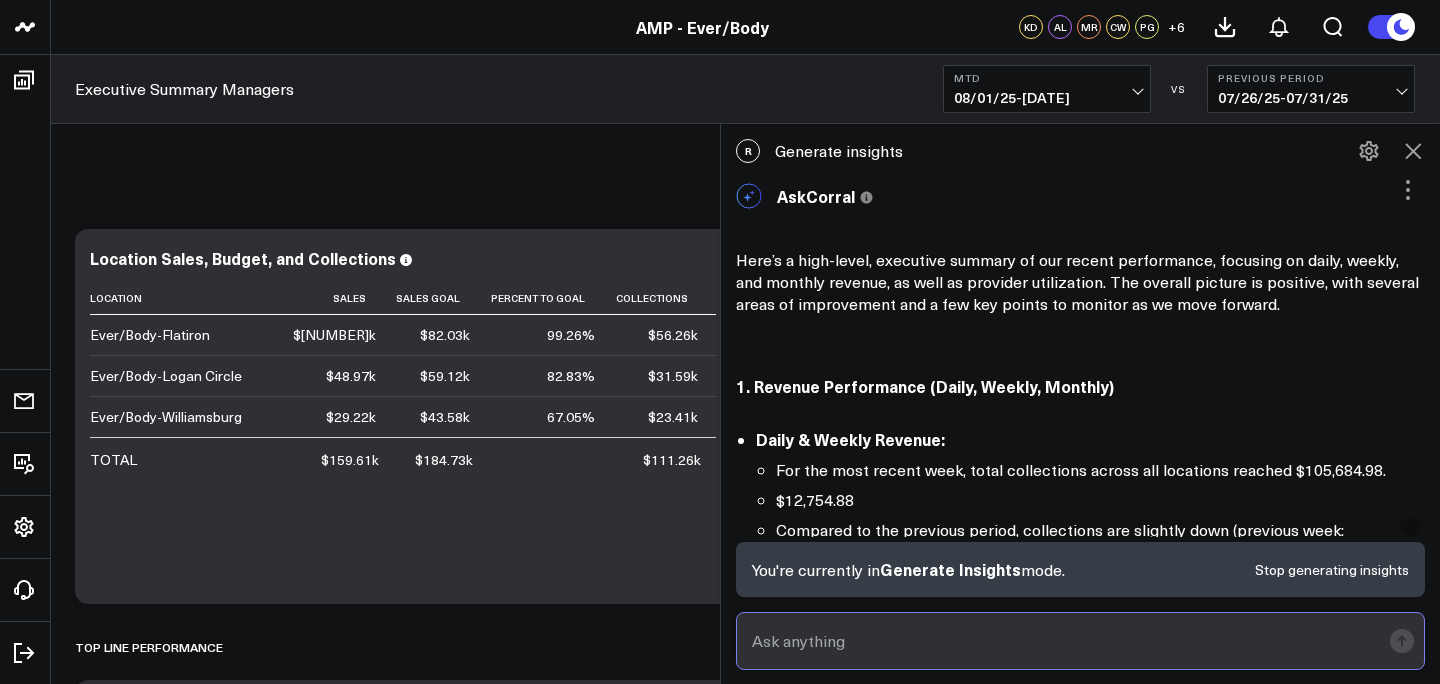 click at bounding box center [1063, 641] 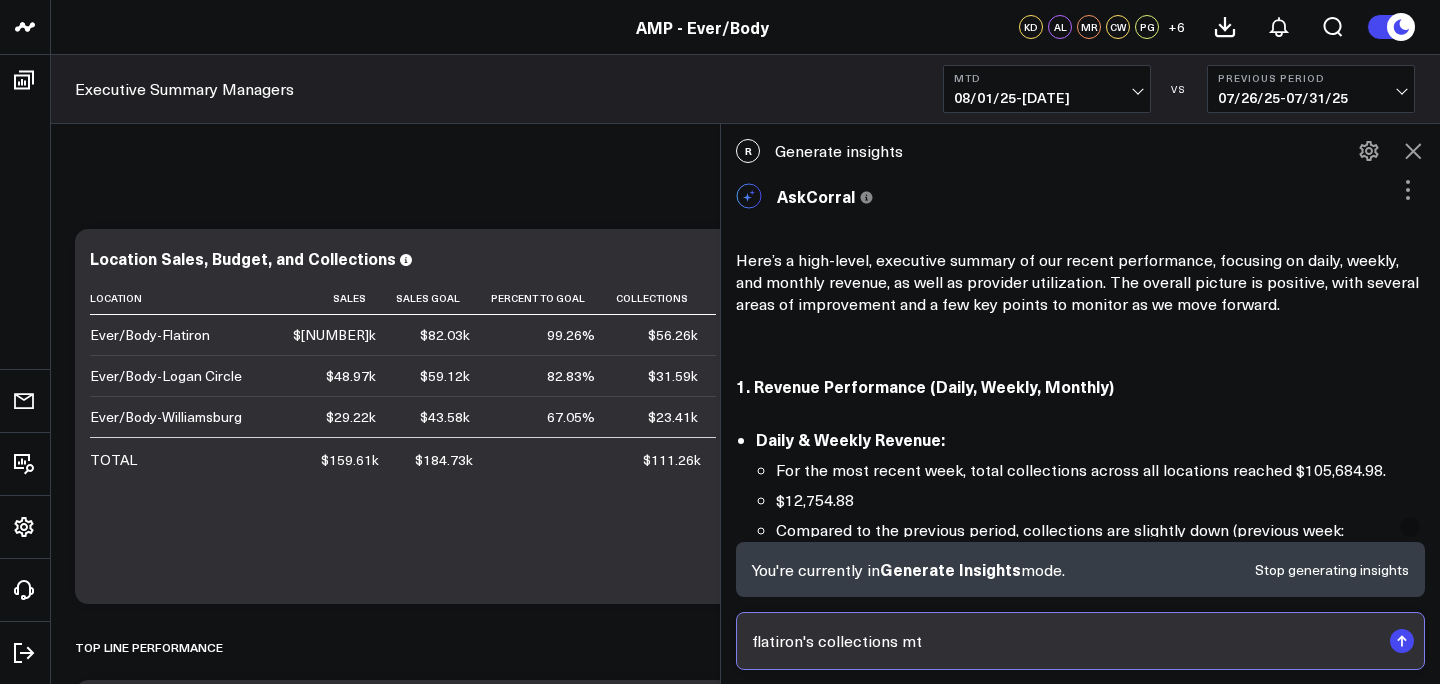 type on "[LOCATION]'s collections mtd" 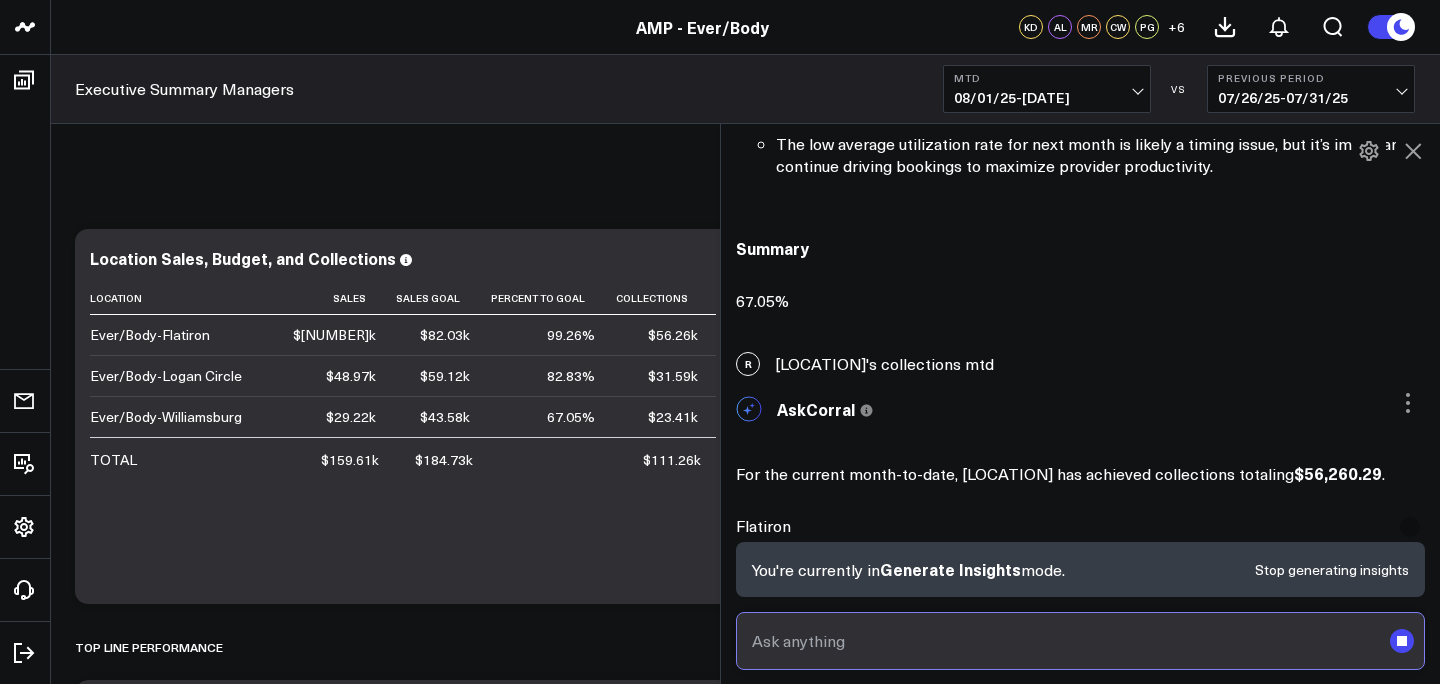 scroll, scrollTop: 2696, scrollLeft: 0, axis: vertical 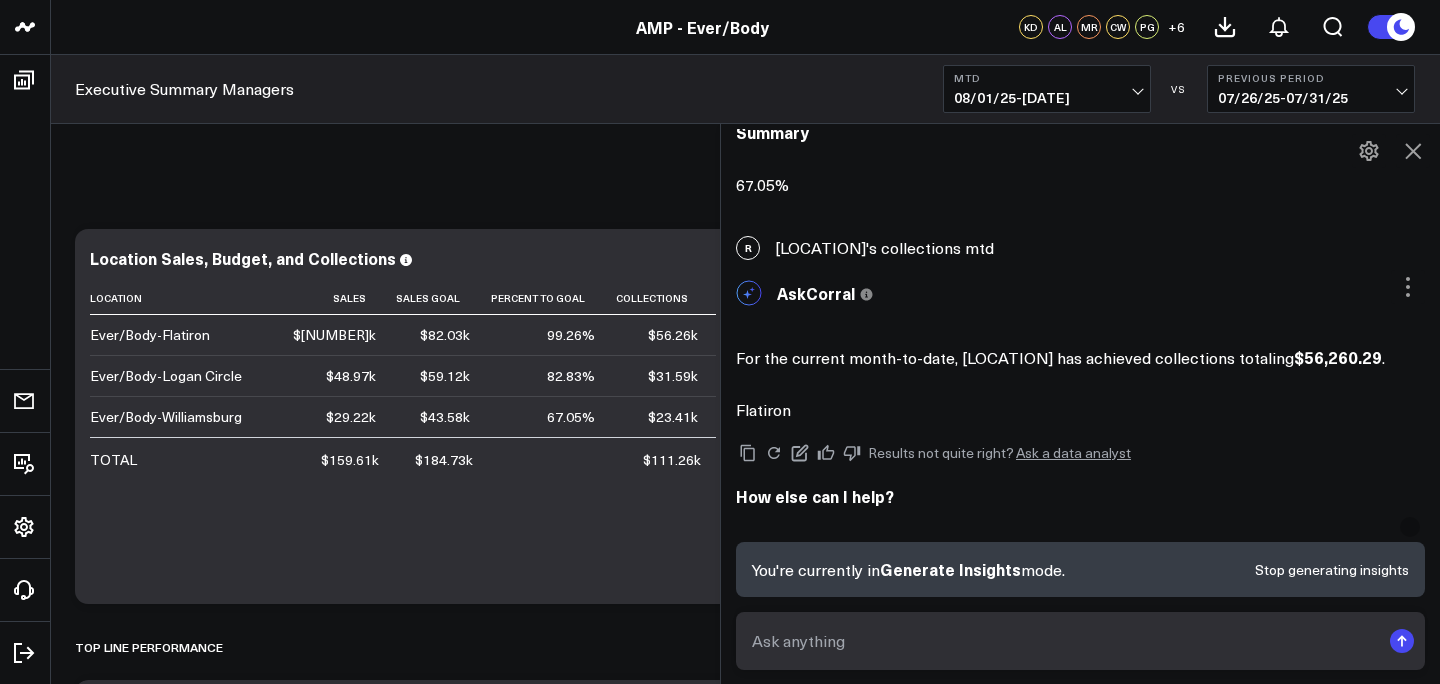 click on "$56,260.29" at bounding box center [1338, 357] 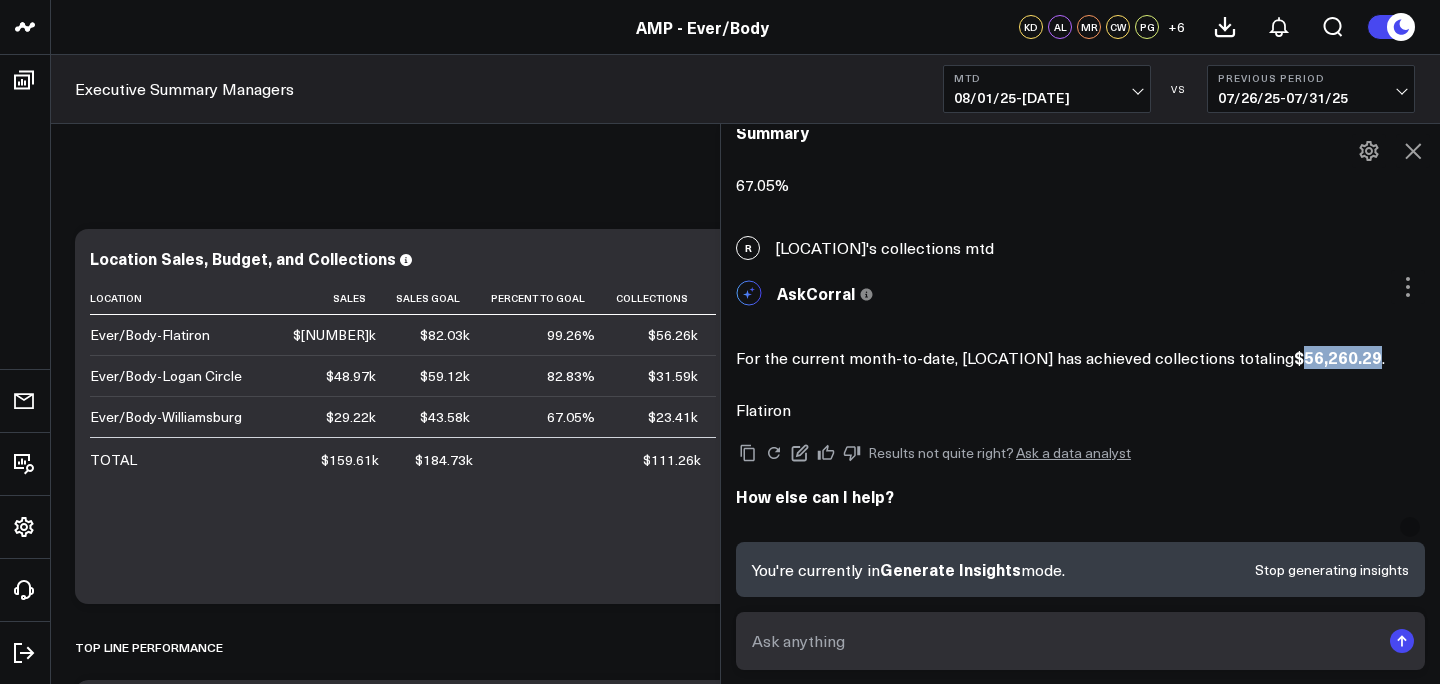 click on "$56,260.29" at bounding box center (1338, 357) 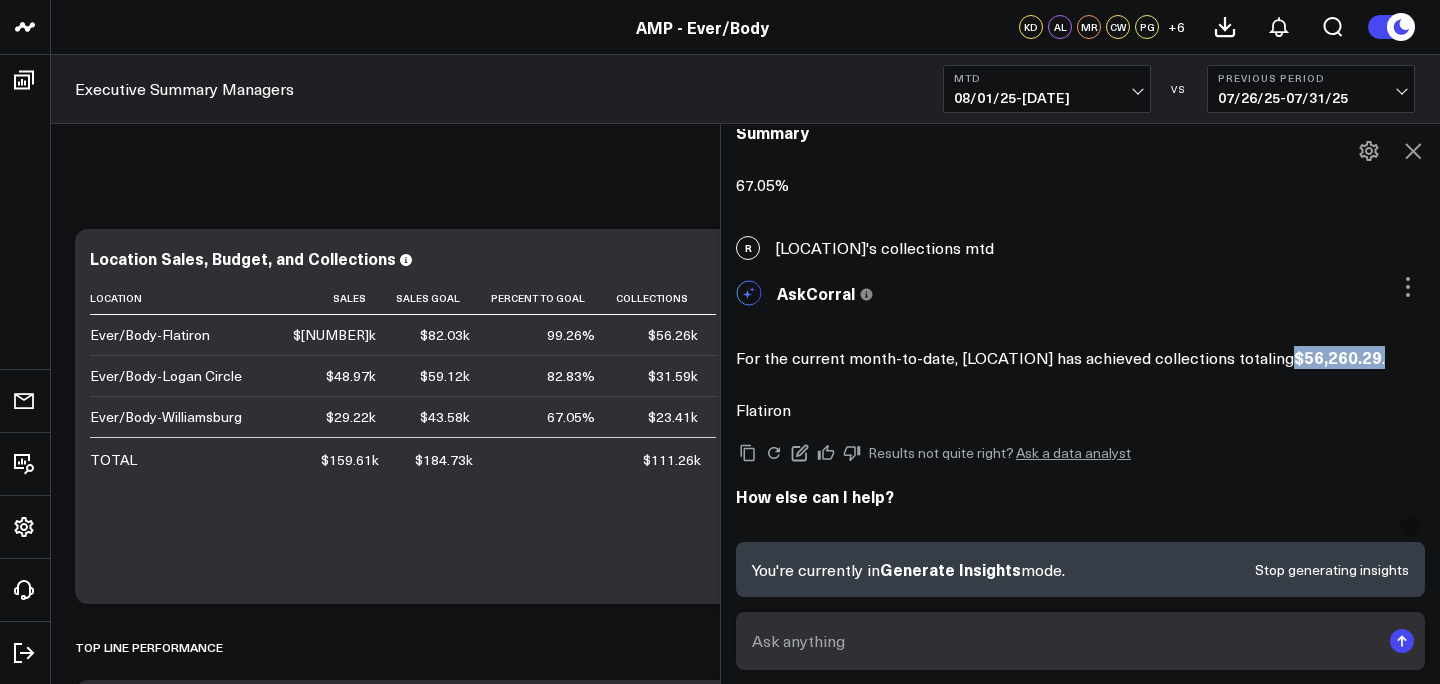 drag, startPoint x: 736, startPoint y: 355, endPoint x: 823, endPoint y: 356, distance: 87.005745 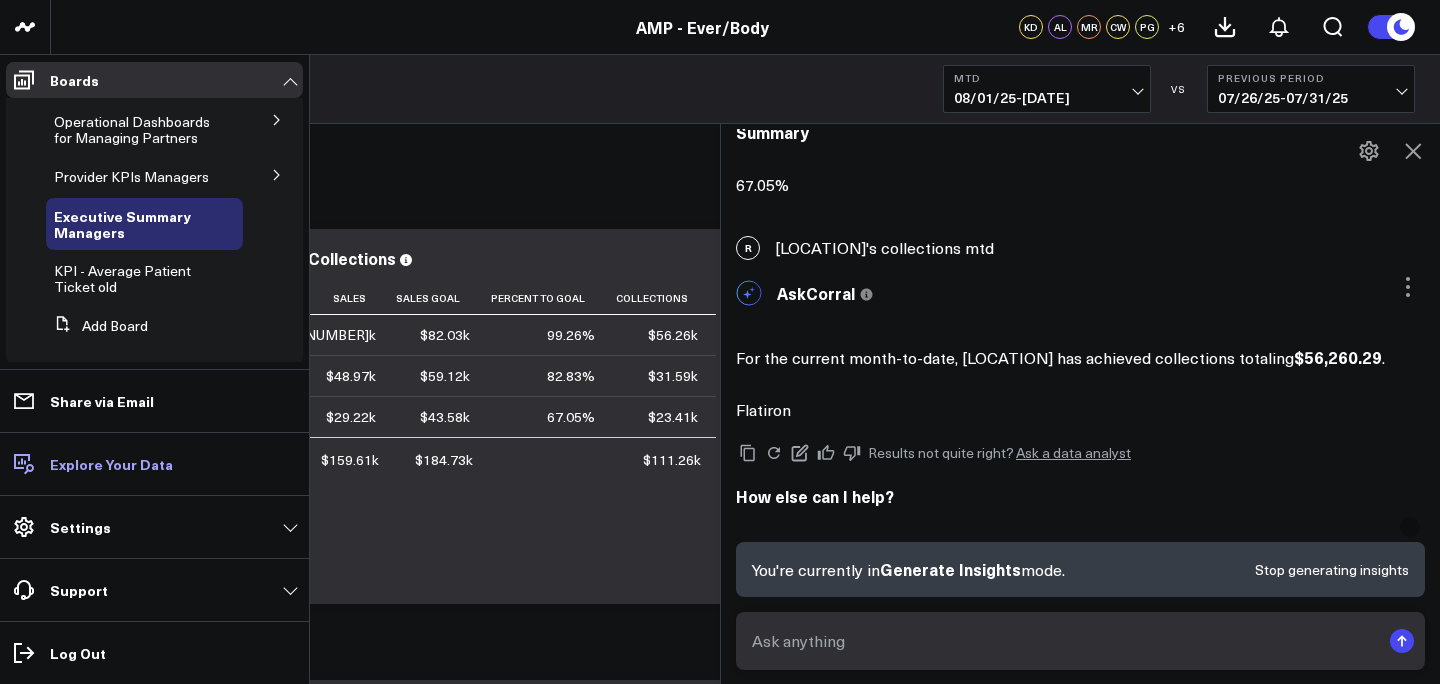 click on "Explore Your Data" at bounding box center [111, 464] 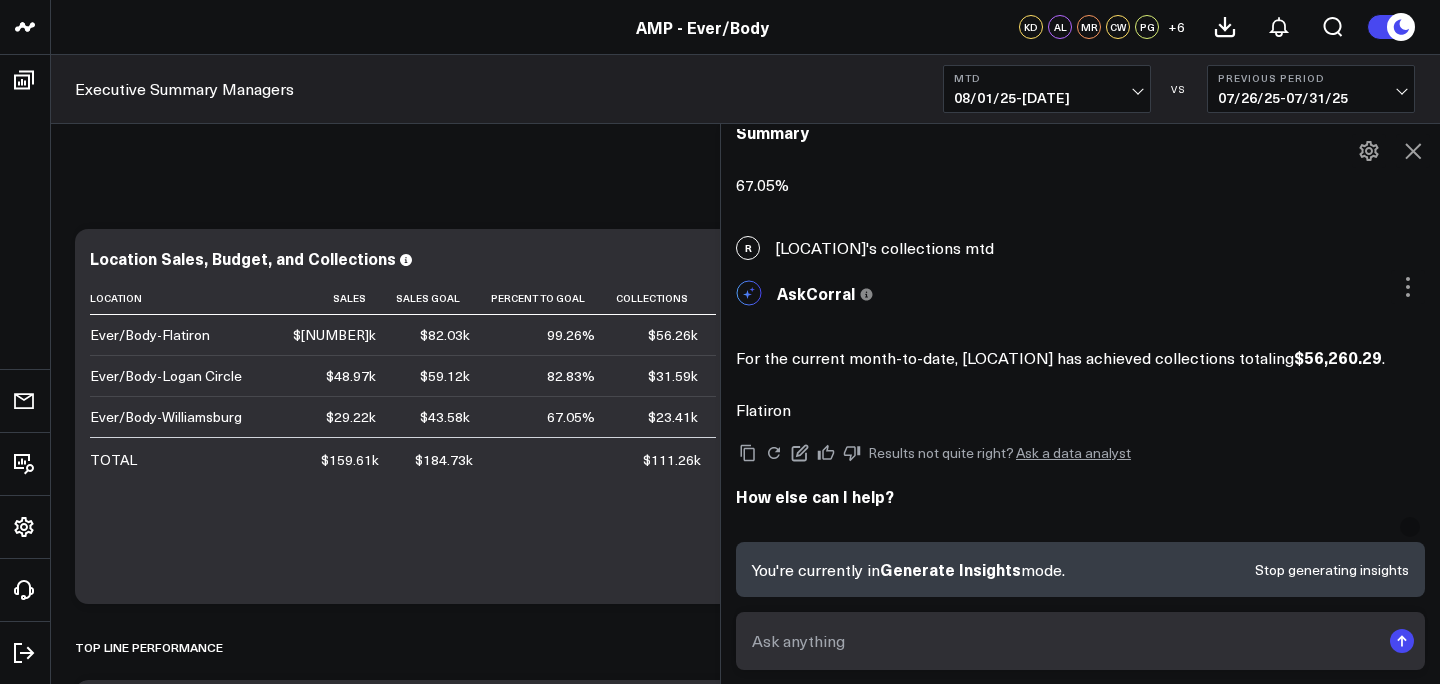 scroll, scrollTop: 2813, scrollLeft: 0, axis: vertical 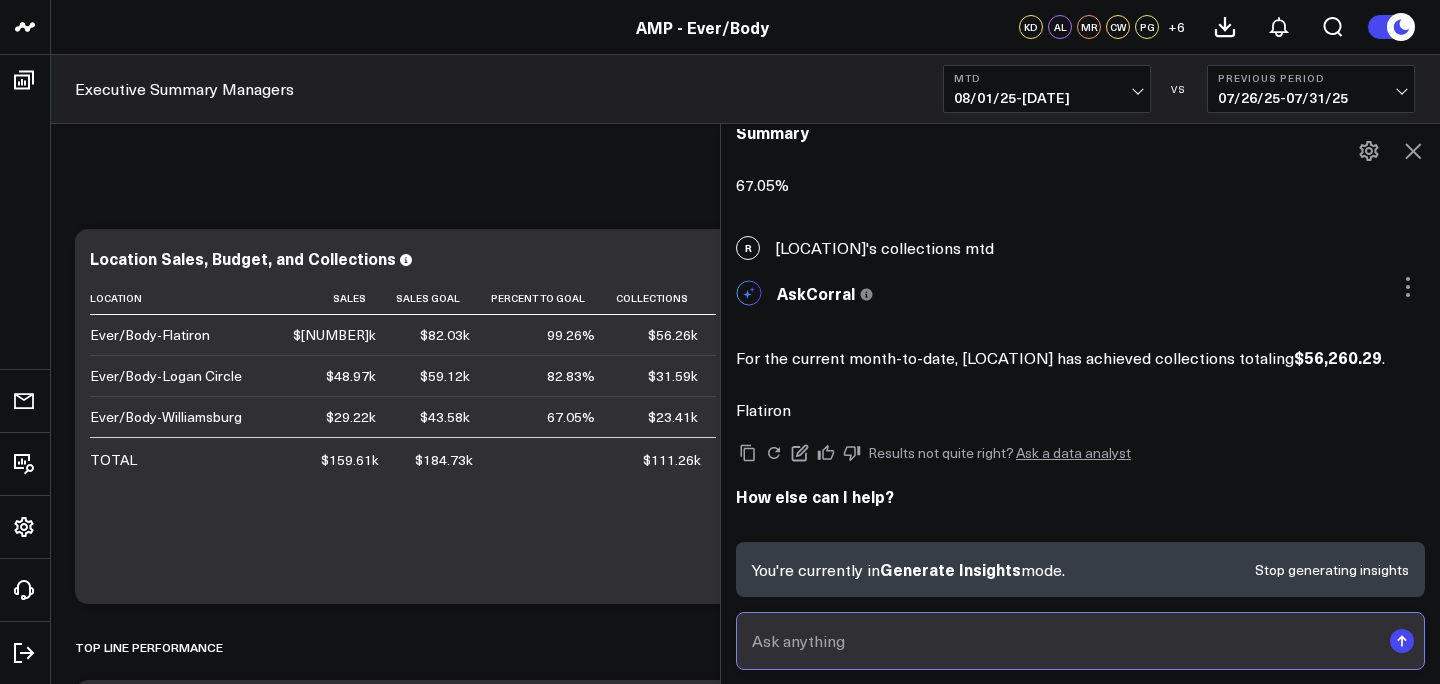 click at bounding box center (1063, 641) 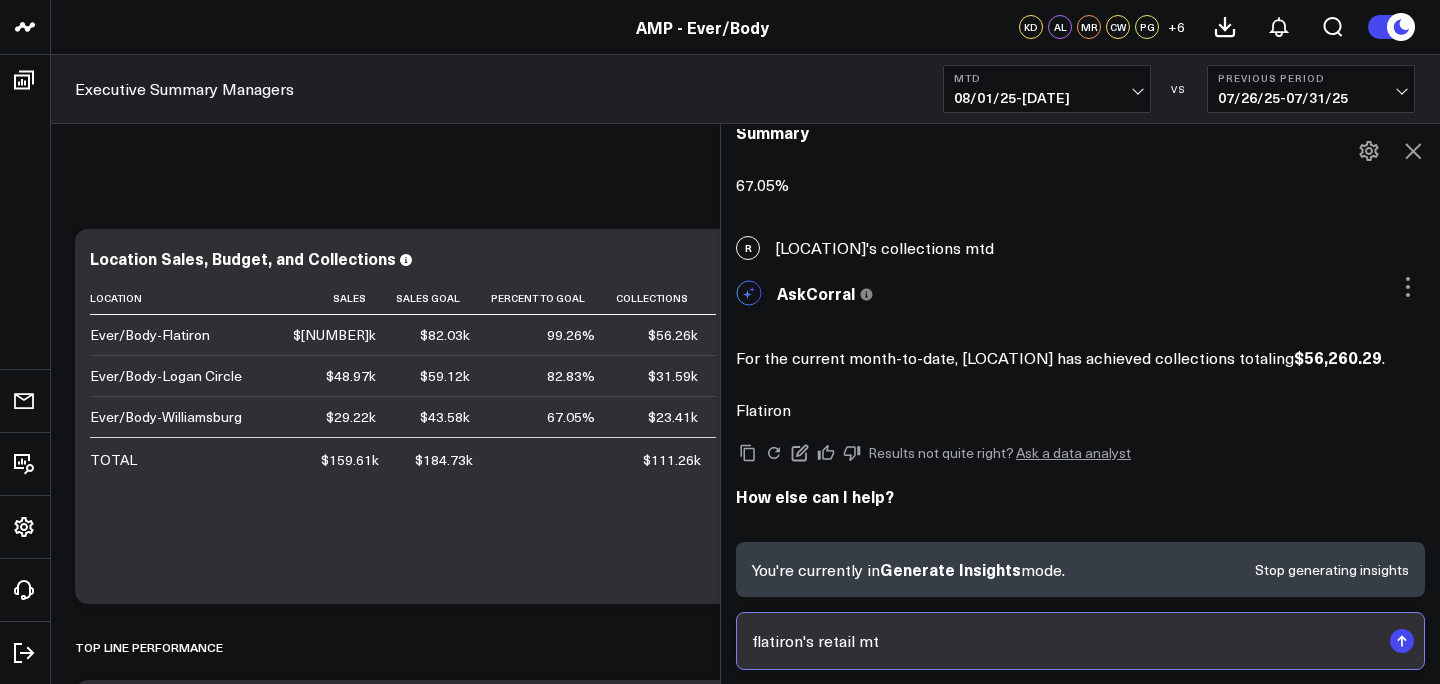 type on "flatiron's retail mtd" 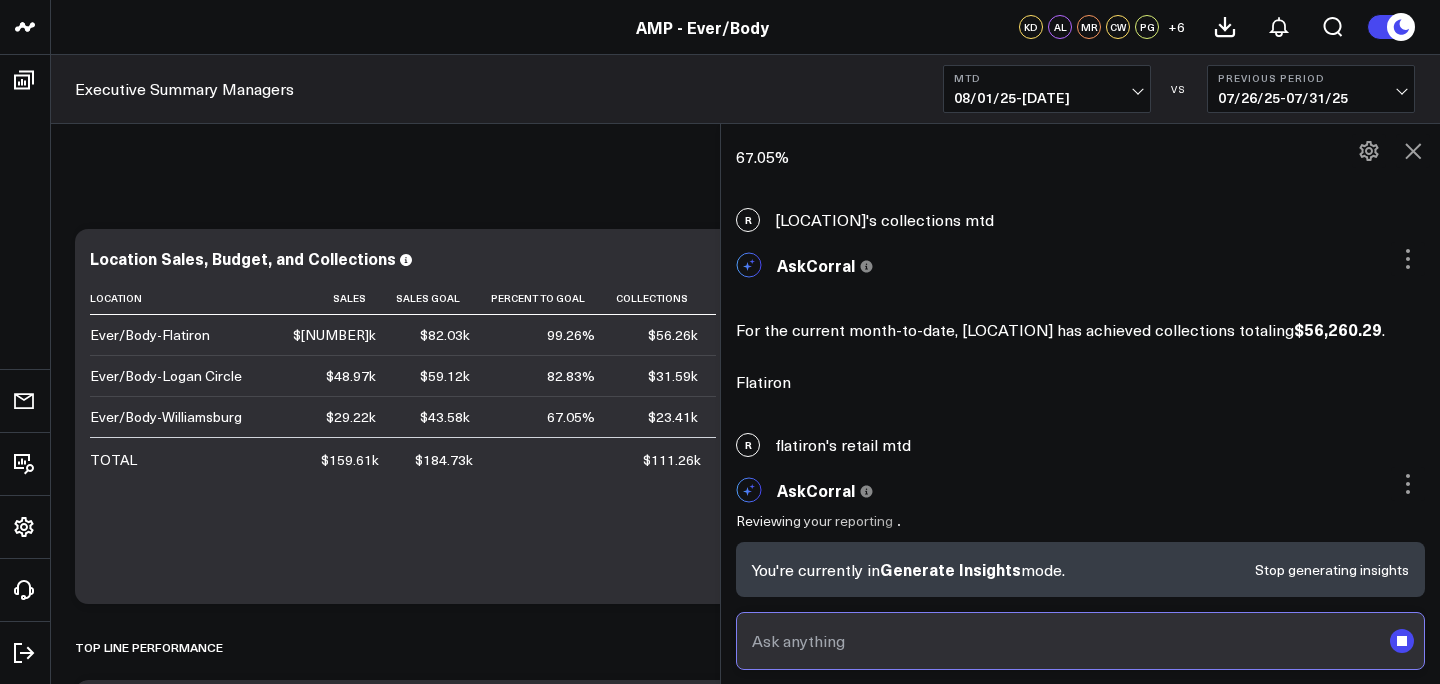 scroll, scrollTop: 2841, scrollLeft: 0, axis: vertical 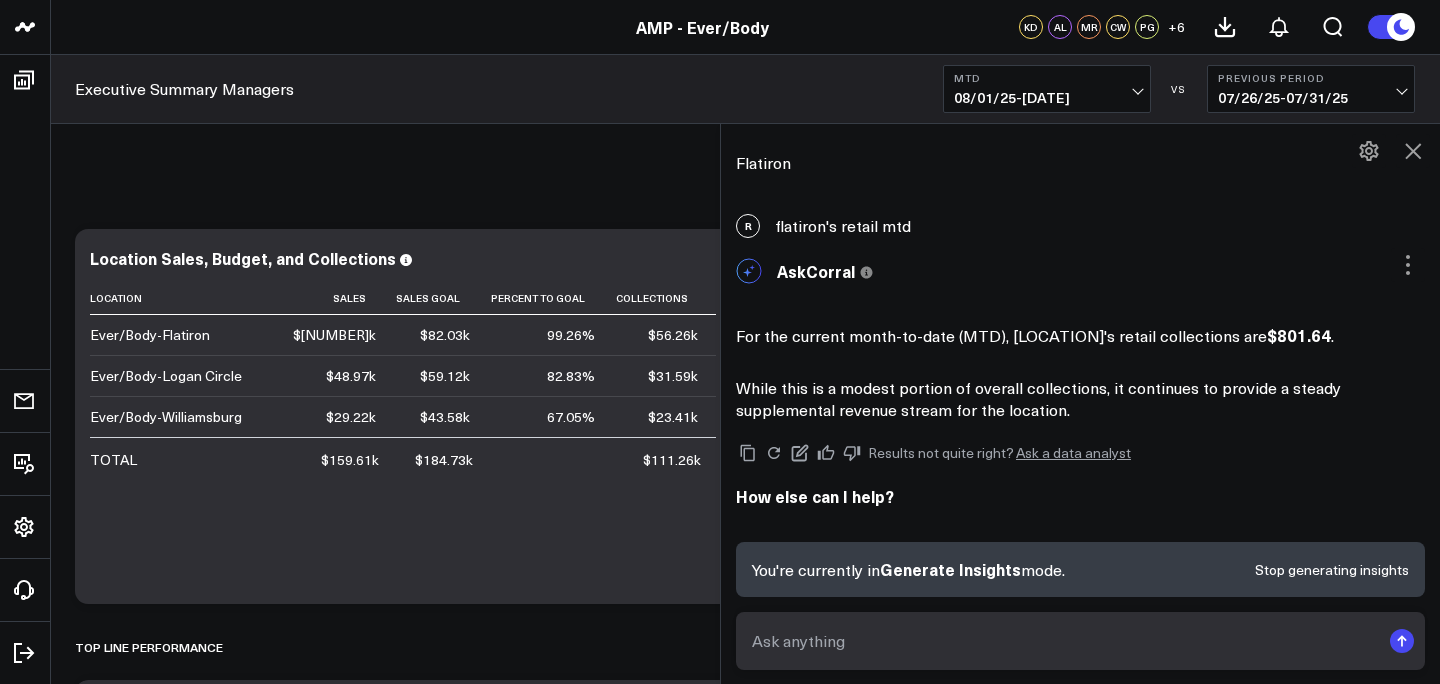 click at bounding box center (1080, 641) 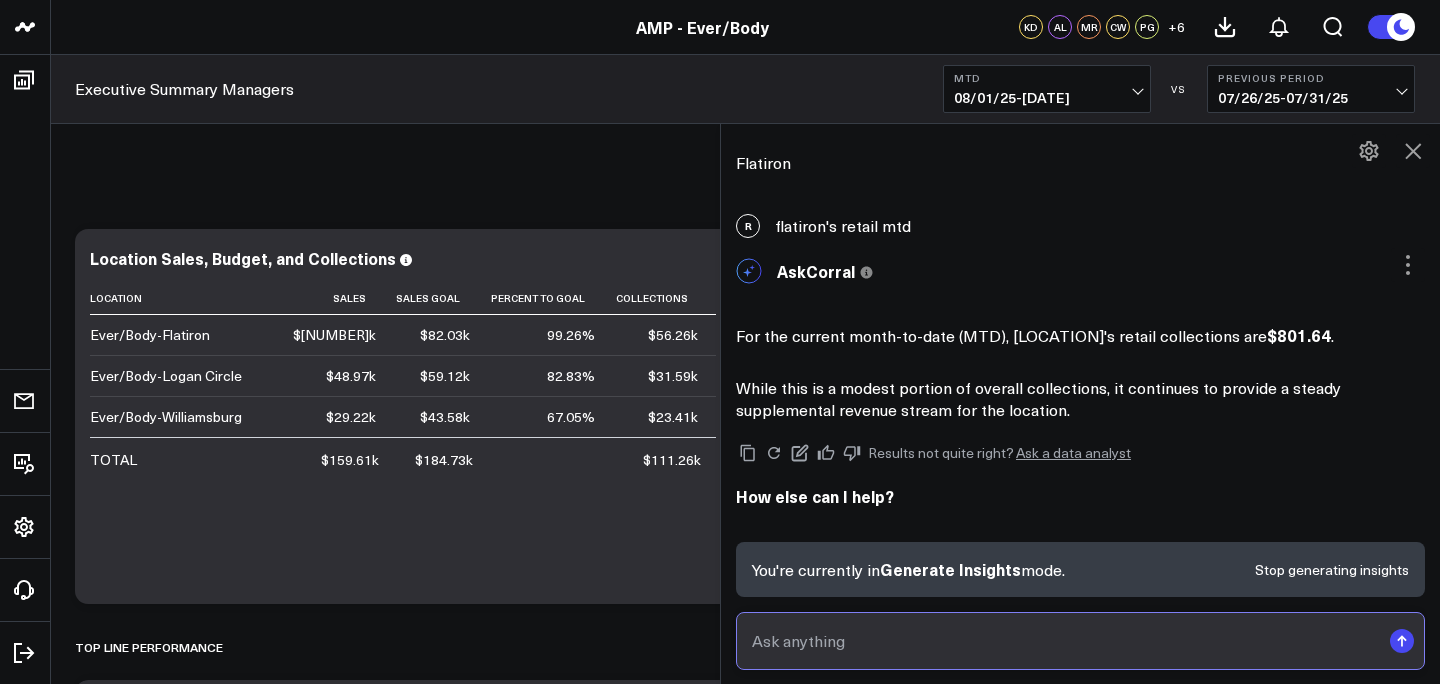 click at bounding box center [1063, 641] 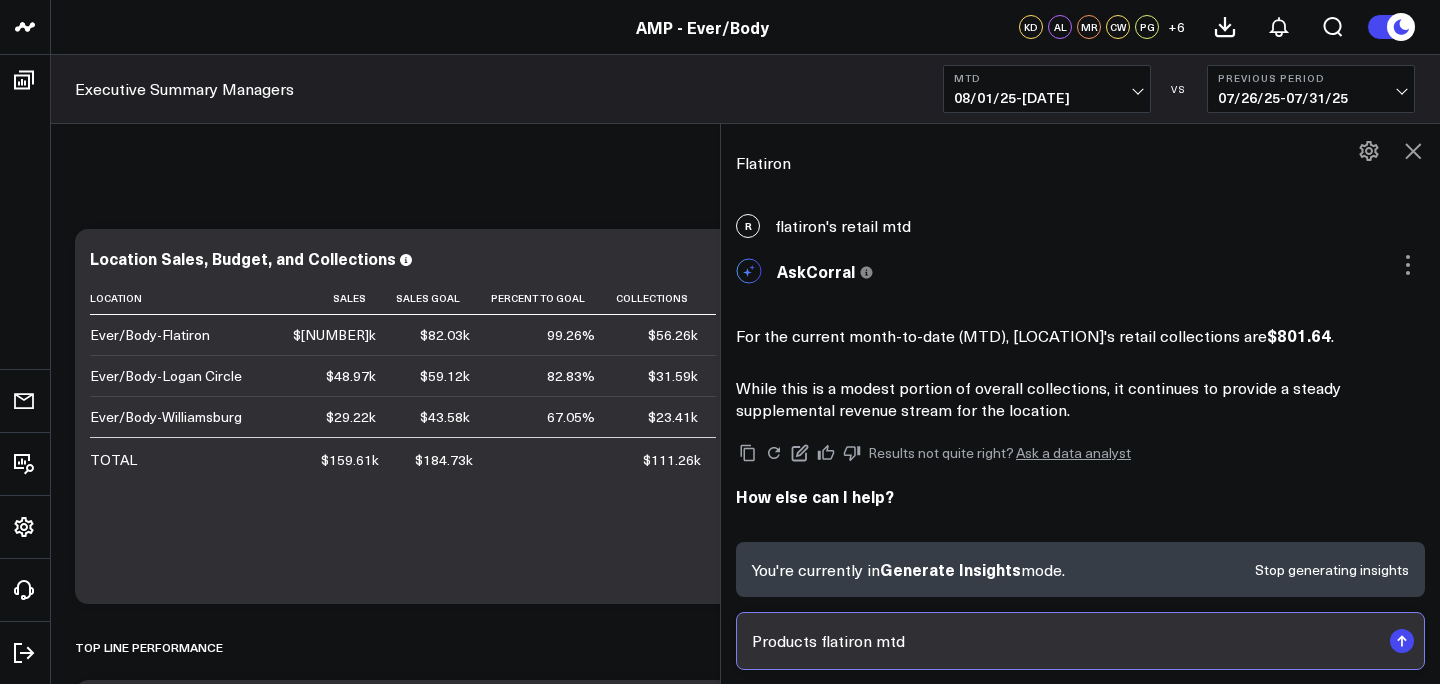 type on "Products [LOCATION] mtd\" 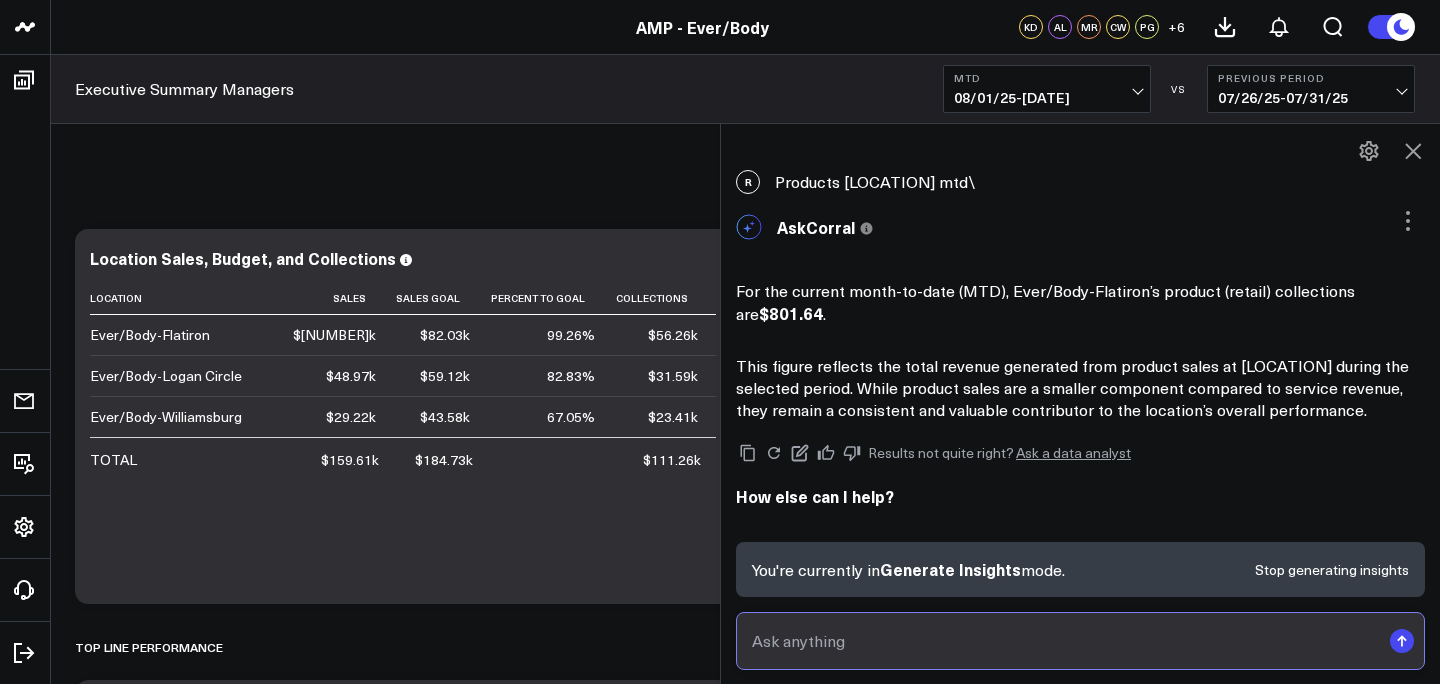 scroll, scrollTop: 3349, scrollLeft: 0, axis: vertical 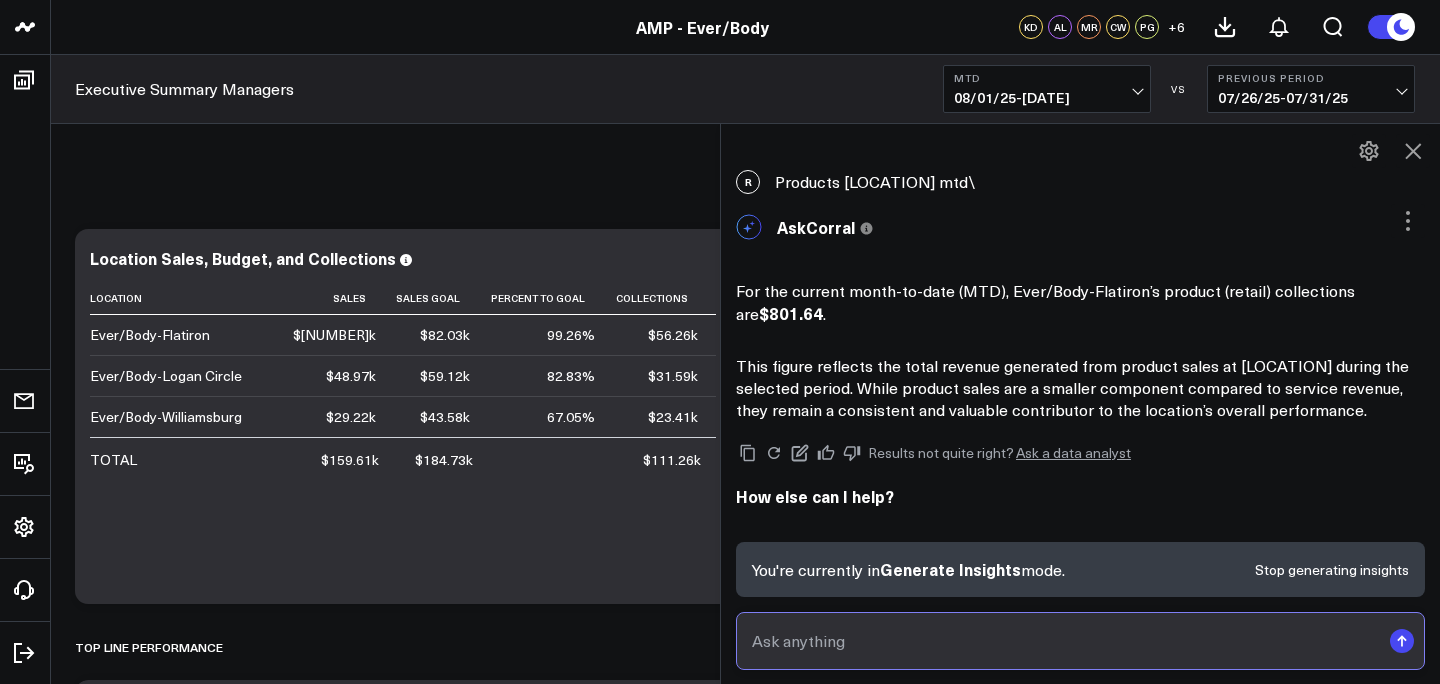 click at bounding box center [1063, 641] 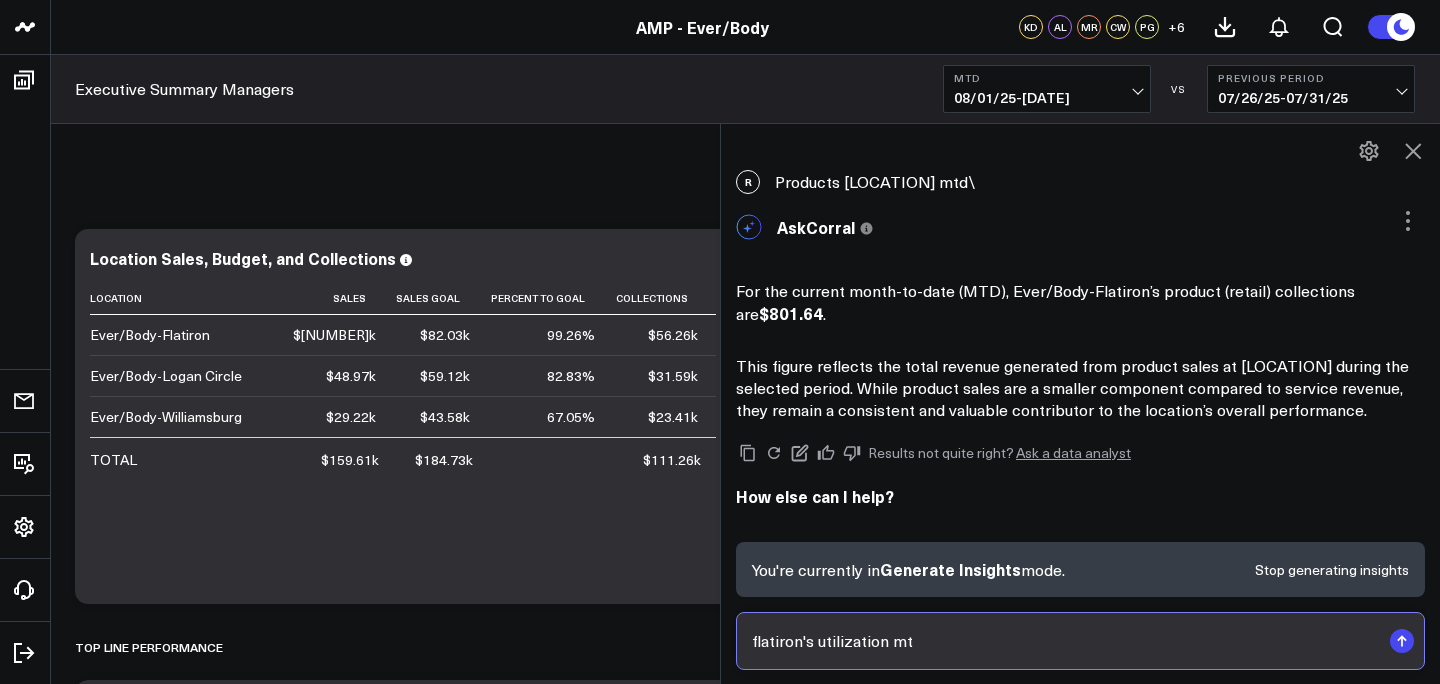 type on "flatiron's utilization mtd" 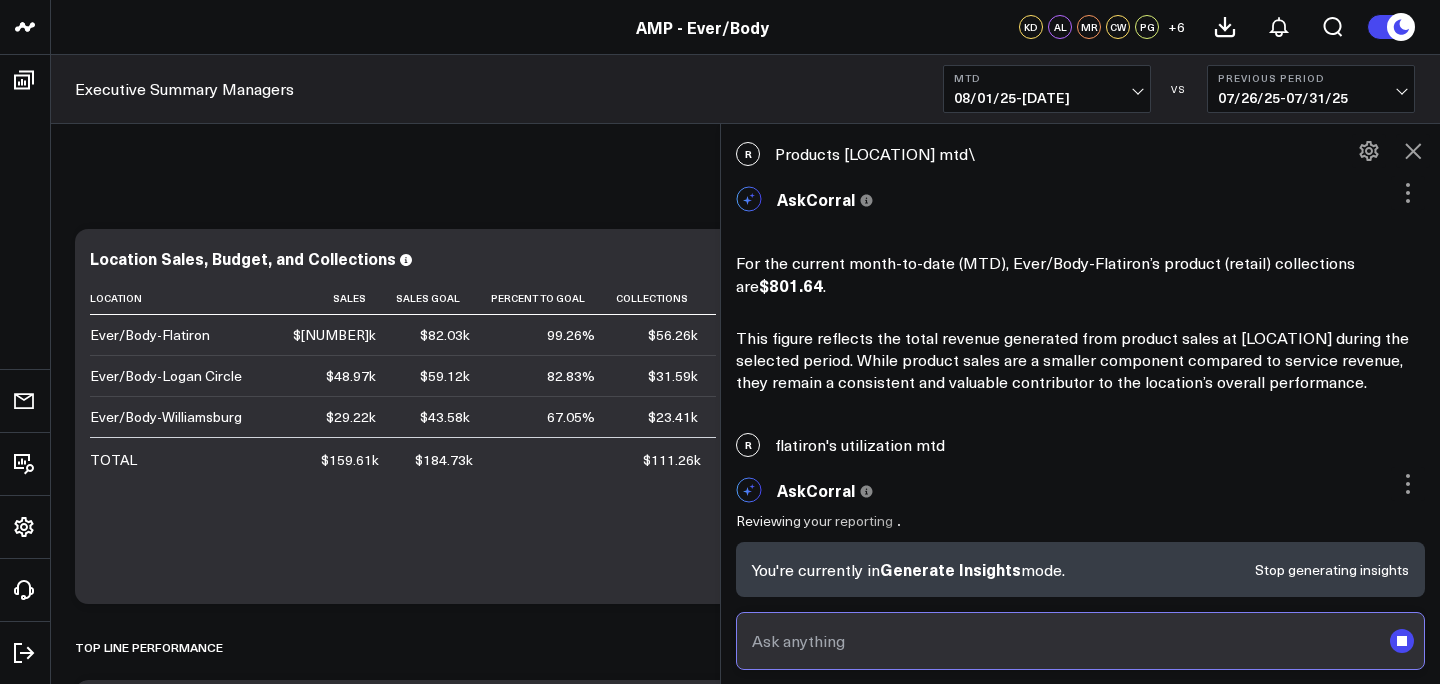 scroll, scrollTop: 3377, scrollLeft: 0, axis: vertical 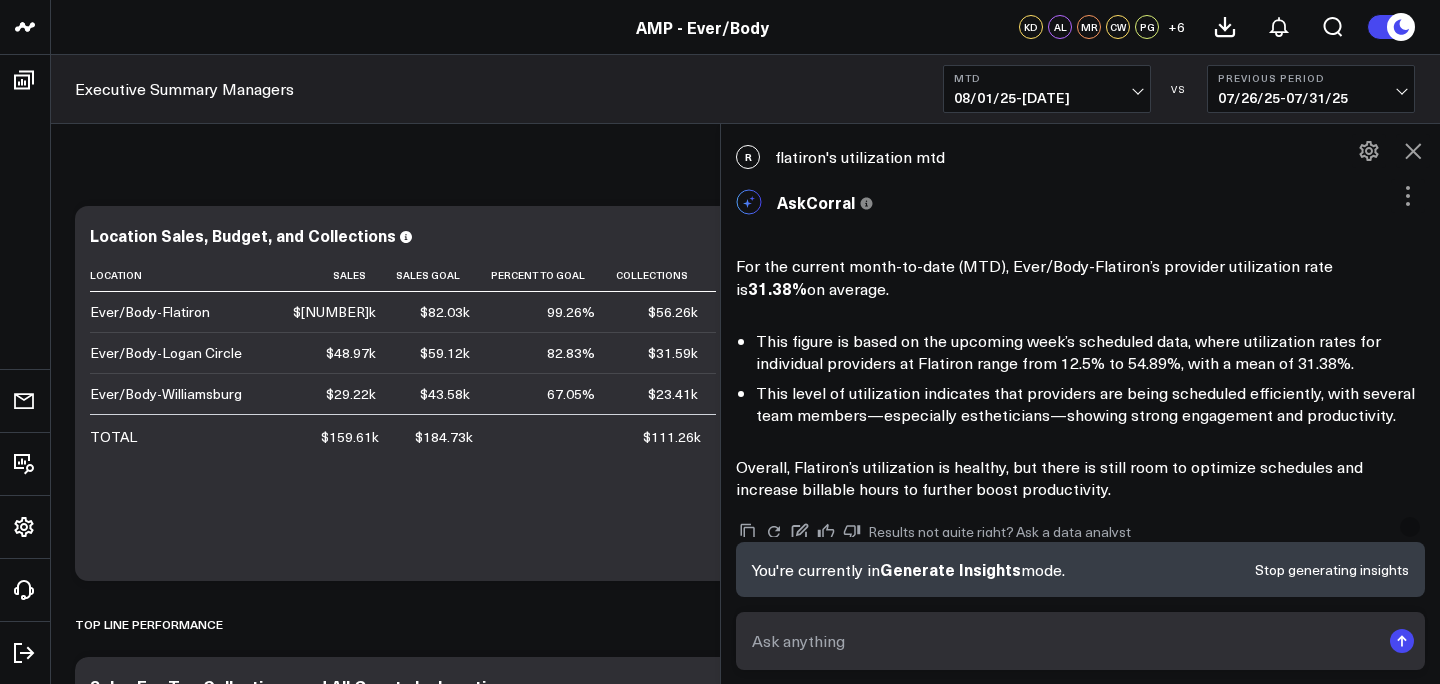 click on "R flatiron's utilization mtd" at bounding box center (1080, 157) 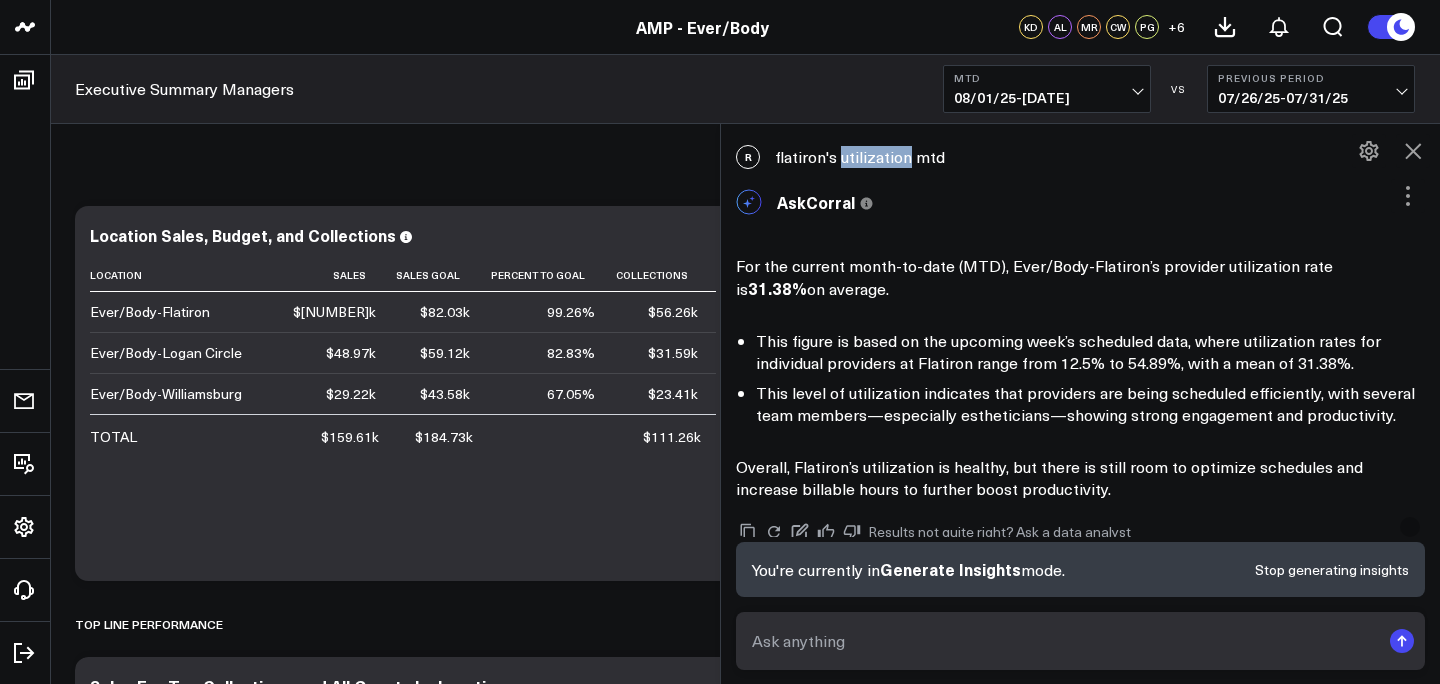 click on "R flatiron's utilization mtd" at bounding box center (1080, 157) 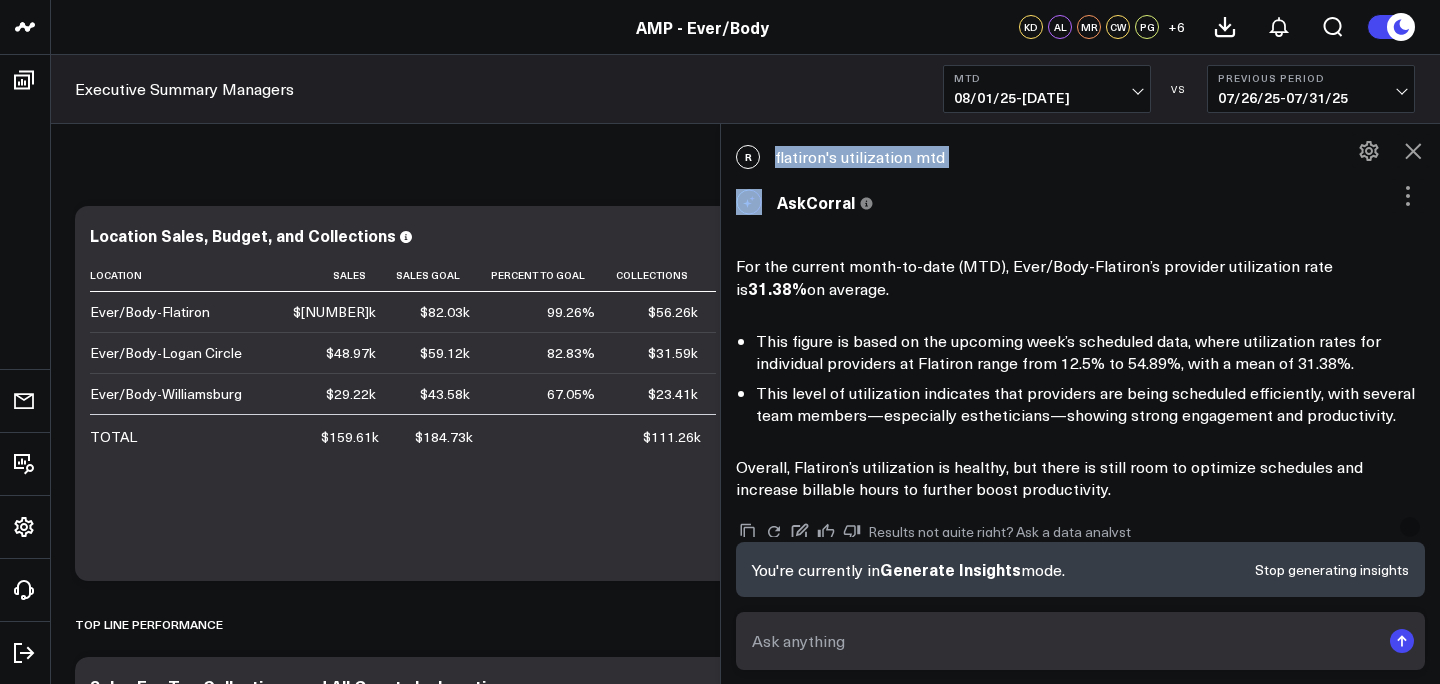 click on "R flatiron's utilization mtd" at bounding box center (1080, 157) 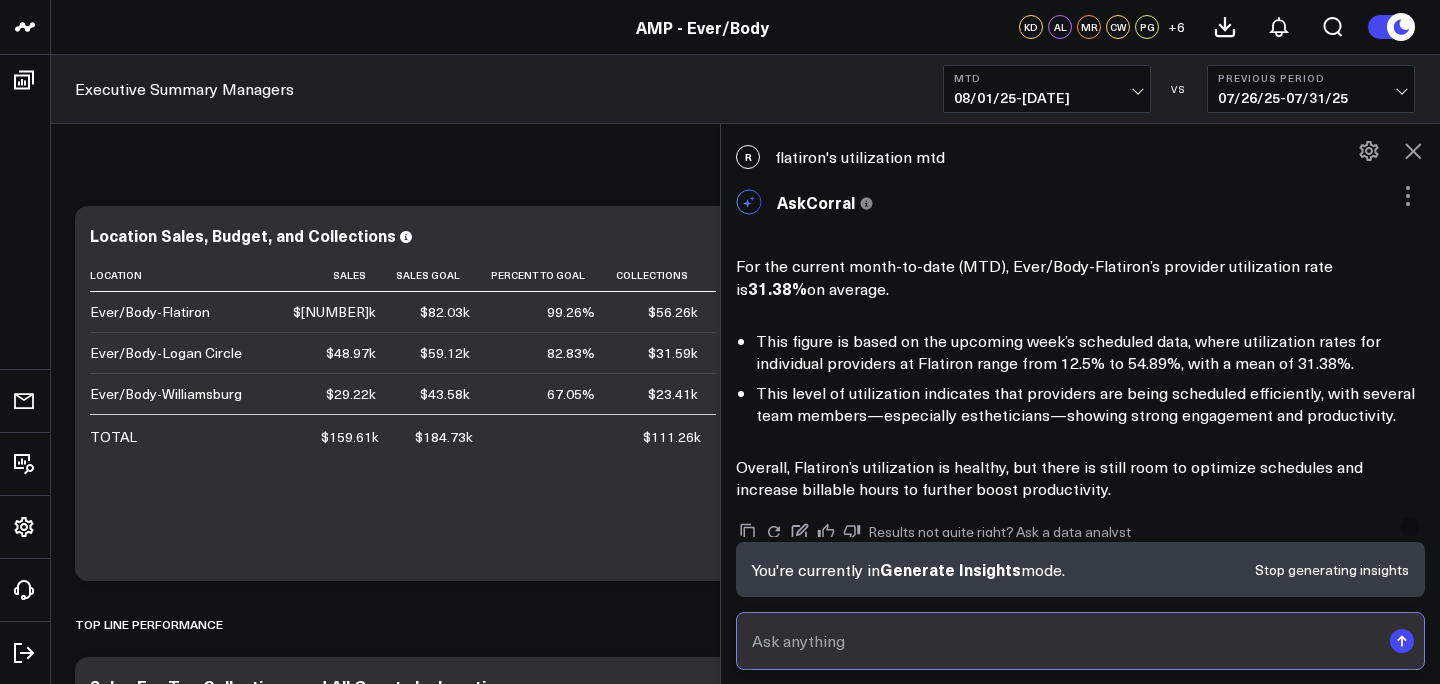 click at bounding box center [1063, 641] 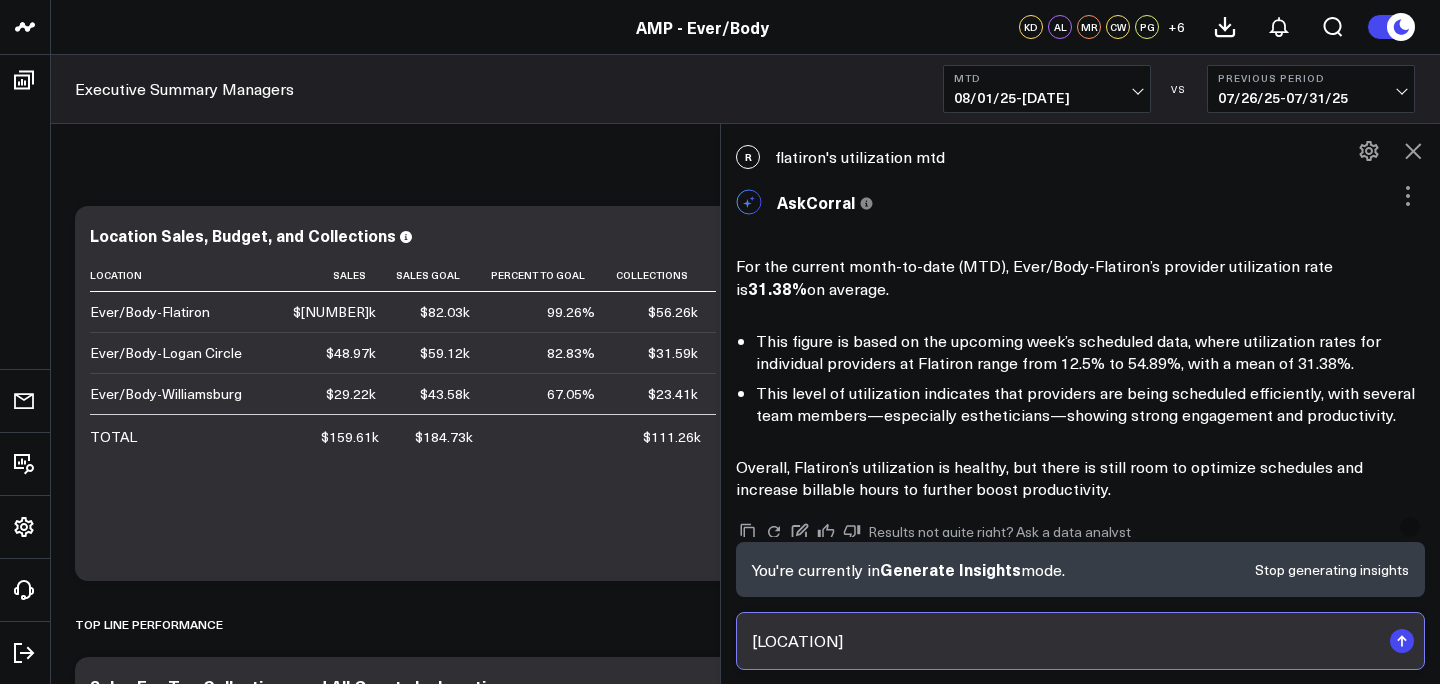 paste on "flatiron's utilization mtd" 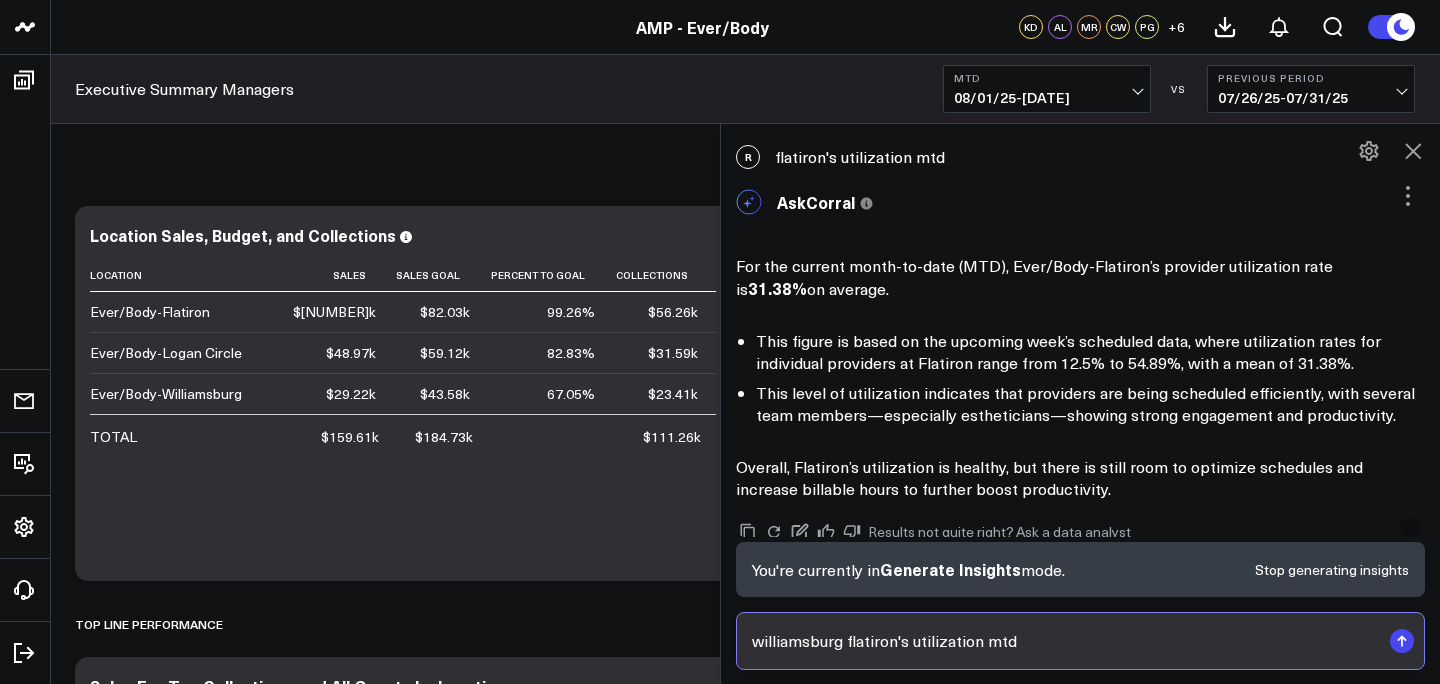 click on "williamsburg flatiron's utilization mtd" at bounding box center [1063, 641] 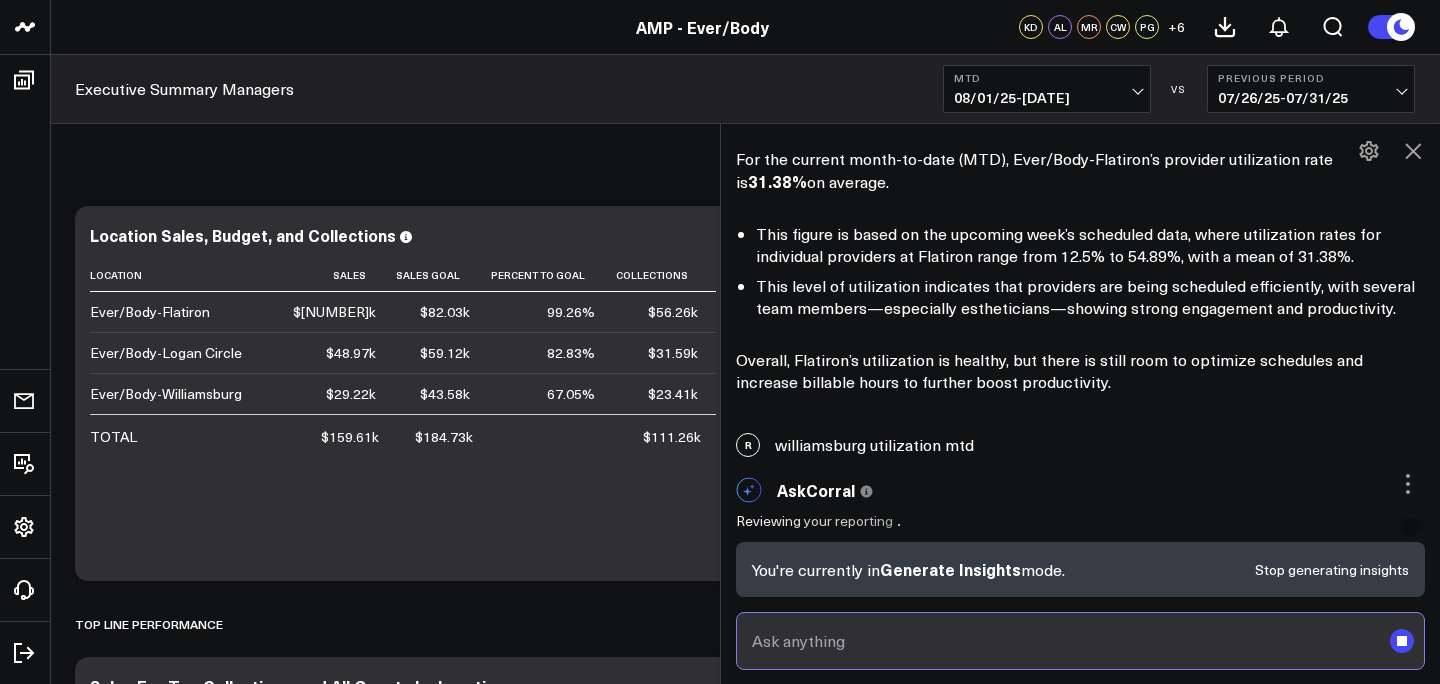 scroll, scrollTop: 3771, scrollLeft: 0, axis: vertical 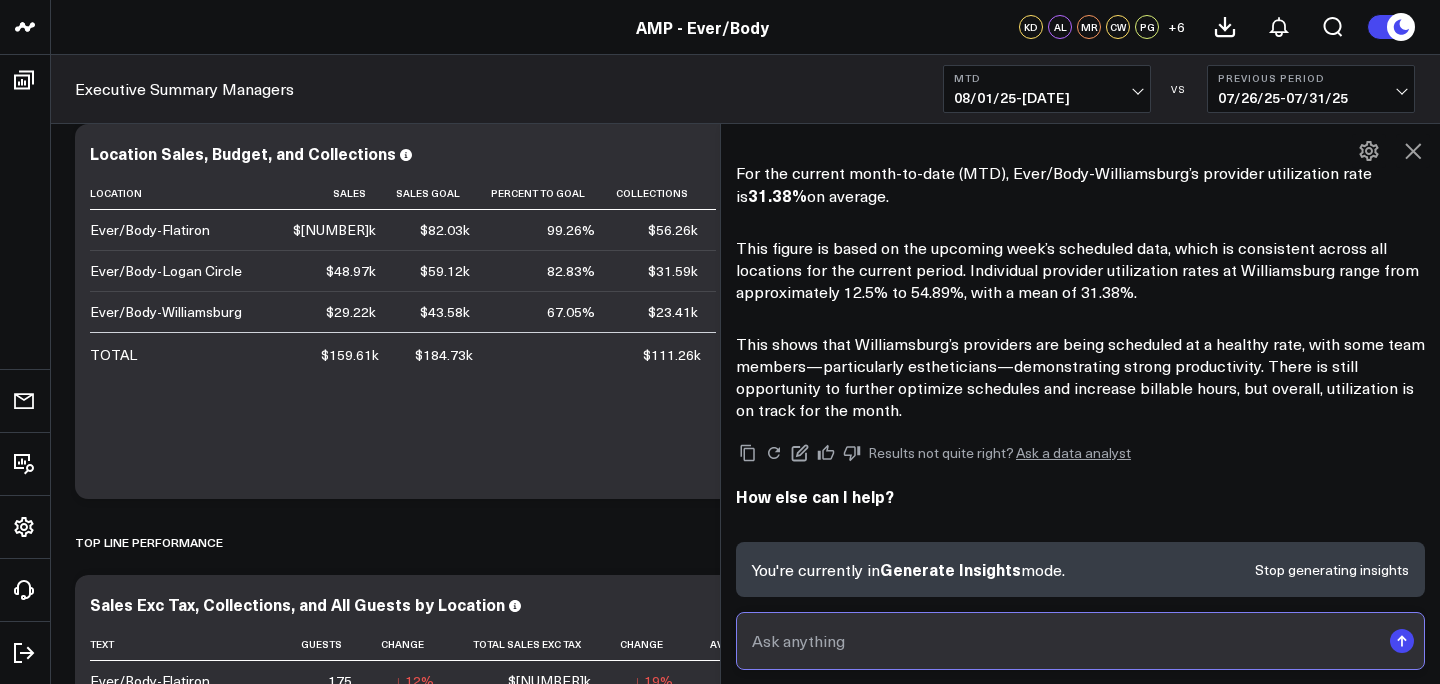 click at bounding box center (1063, 641) 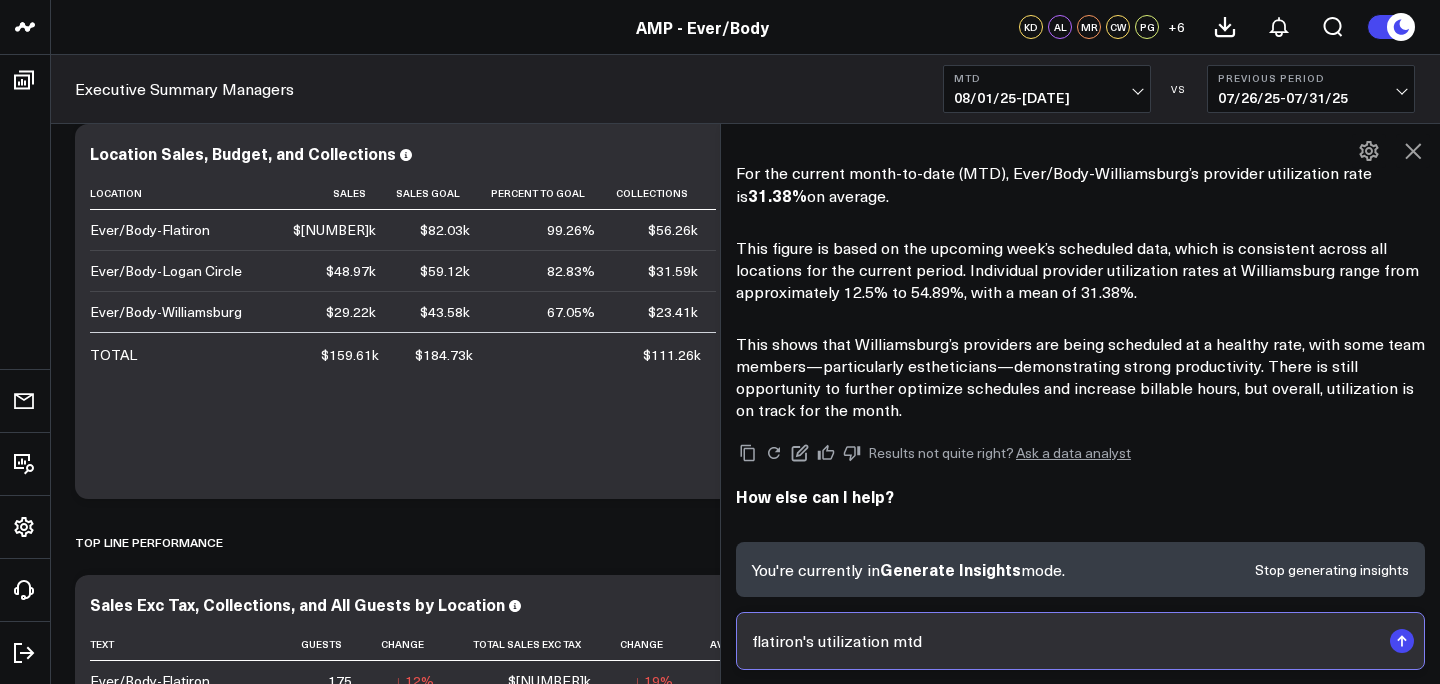 click on "flatiron's utilization mtd" at bounding box center (1063, 641) 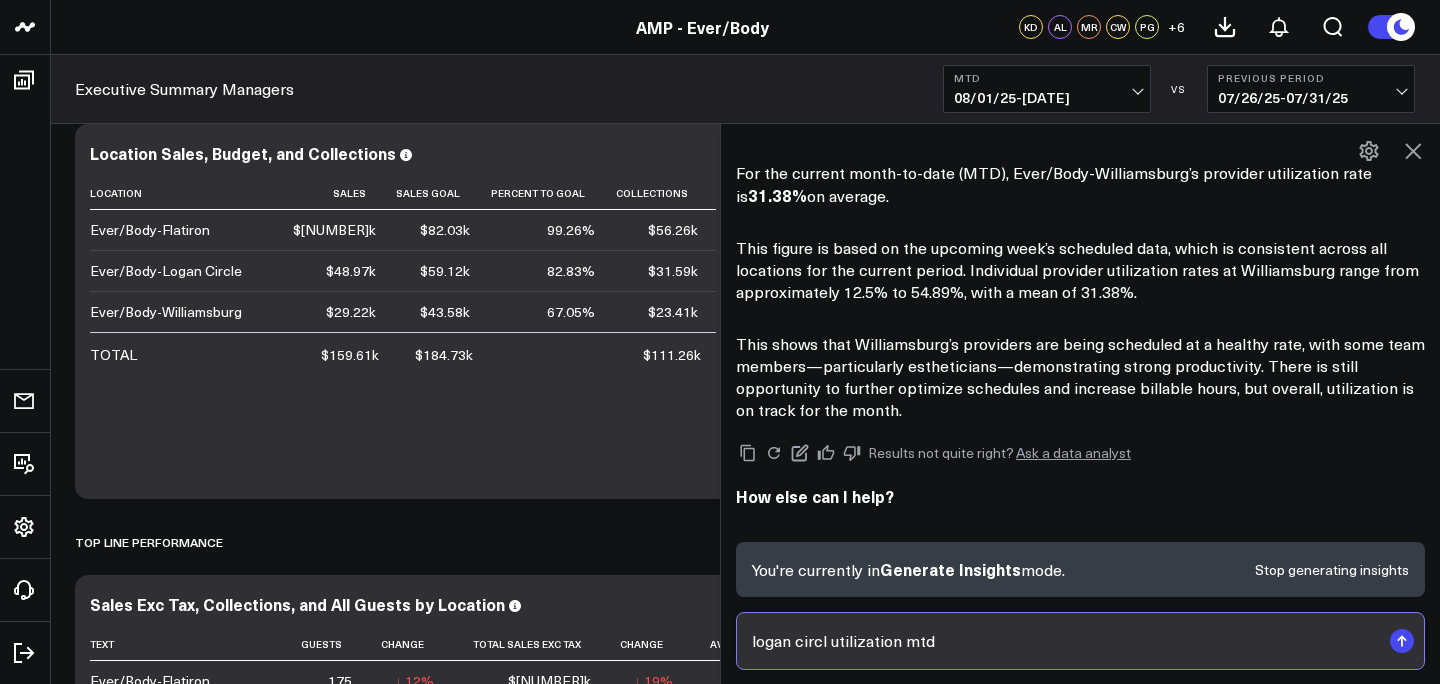 type on "logan circle utilization mtd" 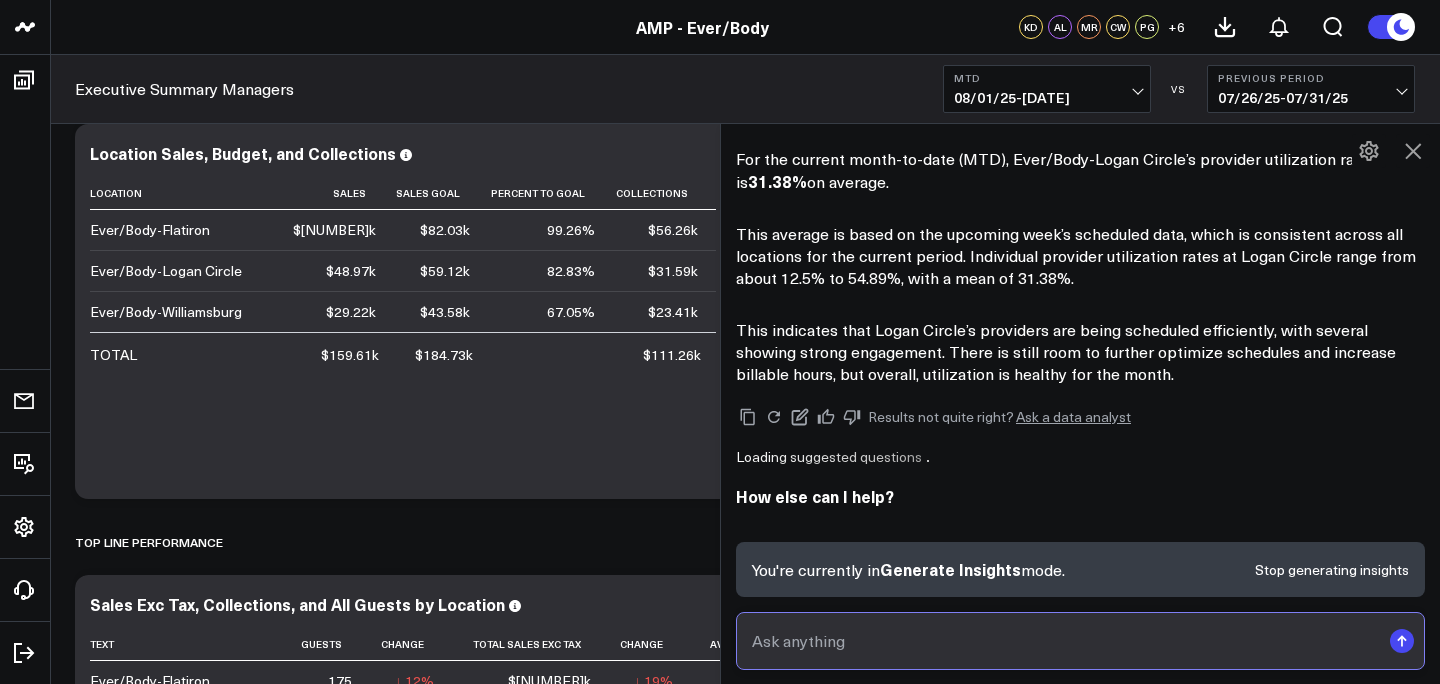 scroll, scrollTop: 4537, scrollLeft: 0, axis: vertical 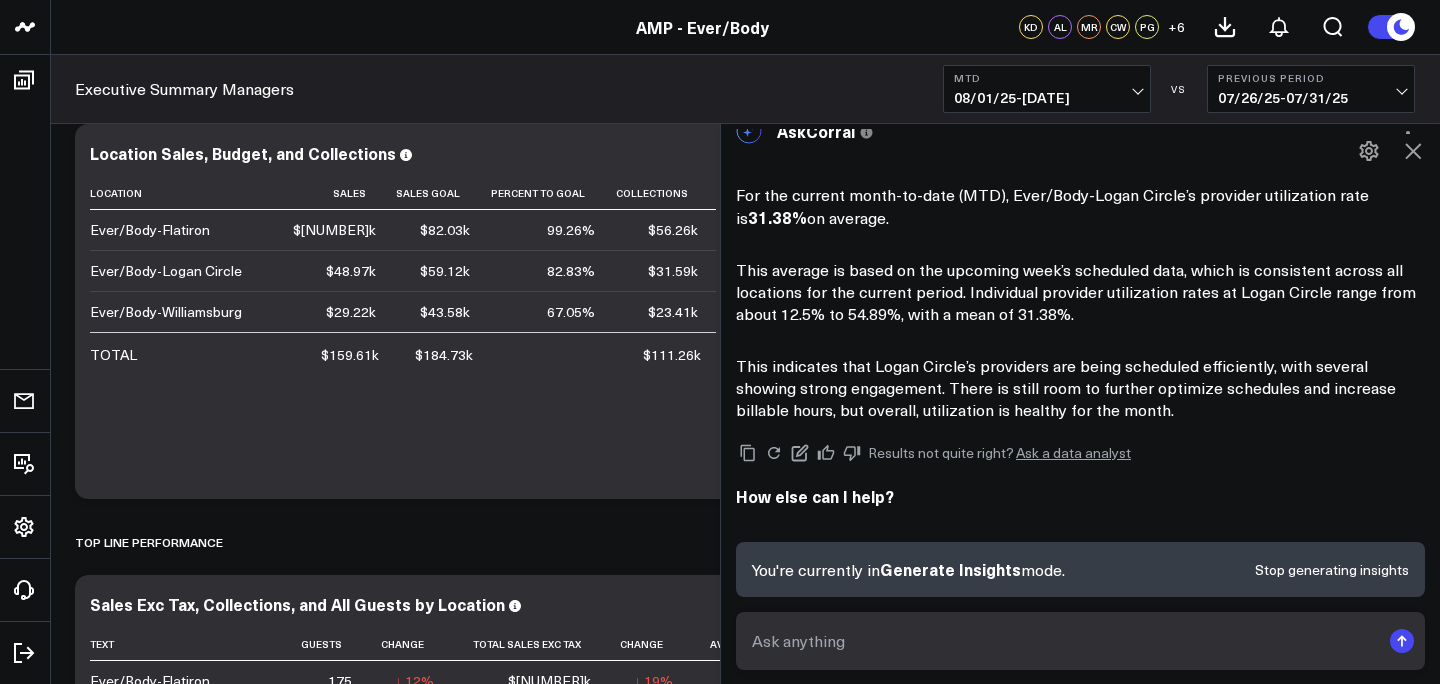 click 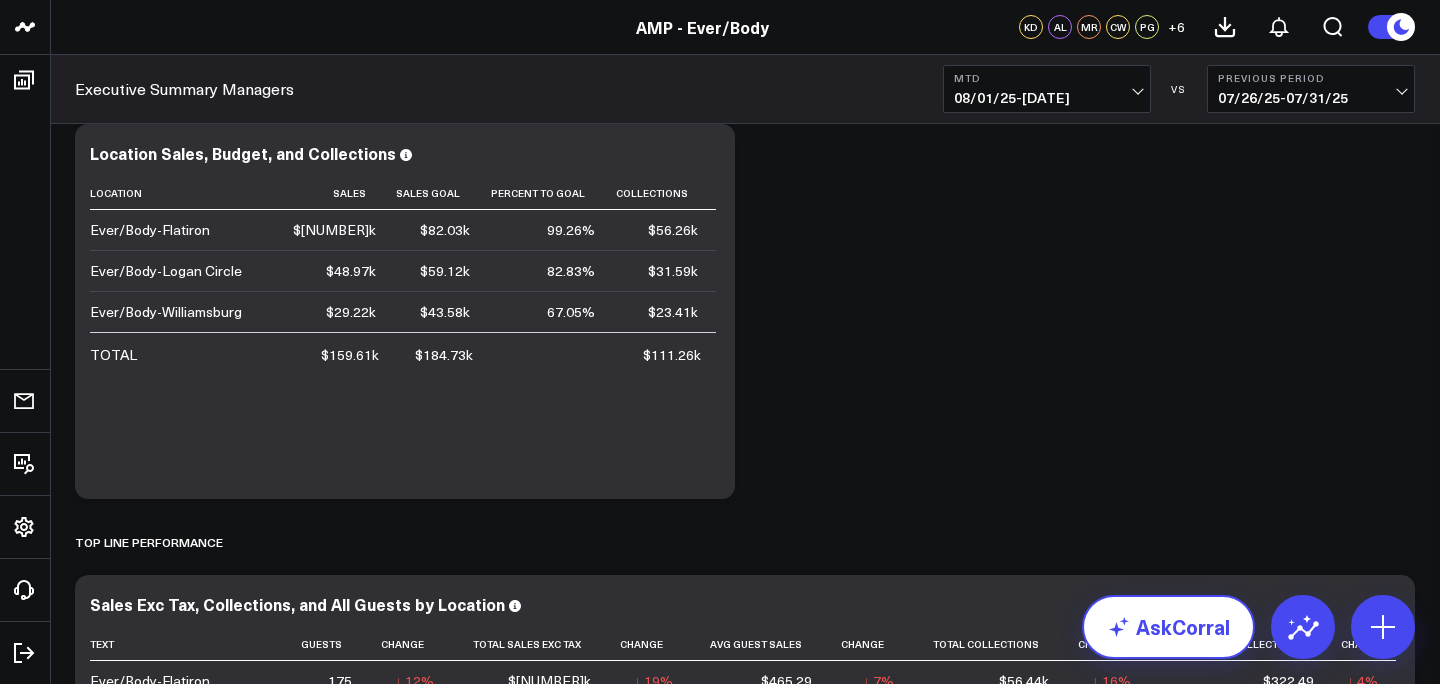 click on "AskCorral" at bounding box center (1168, 627) 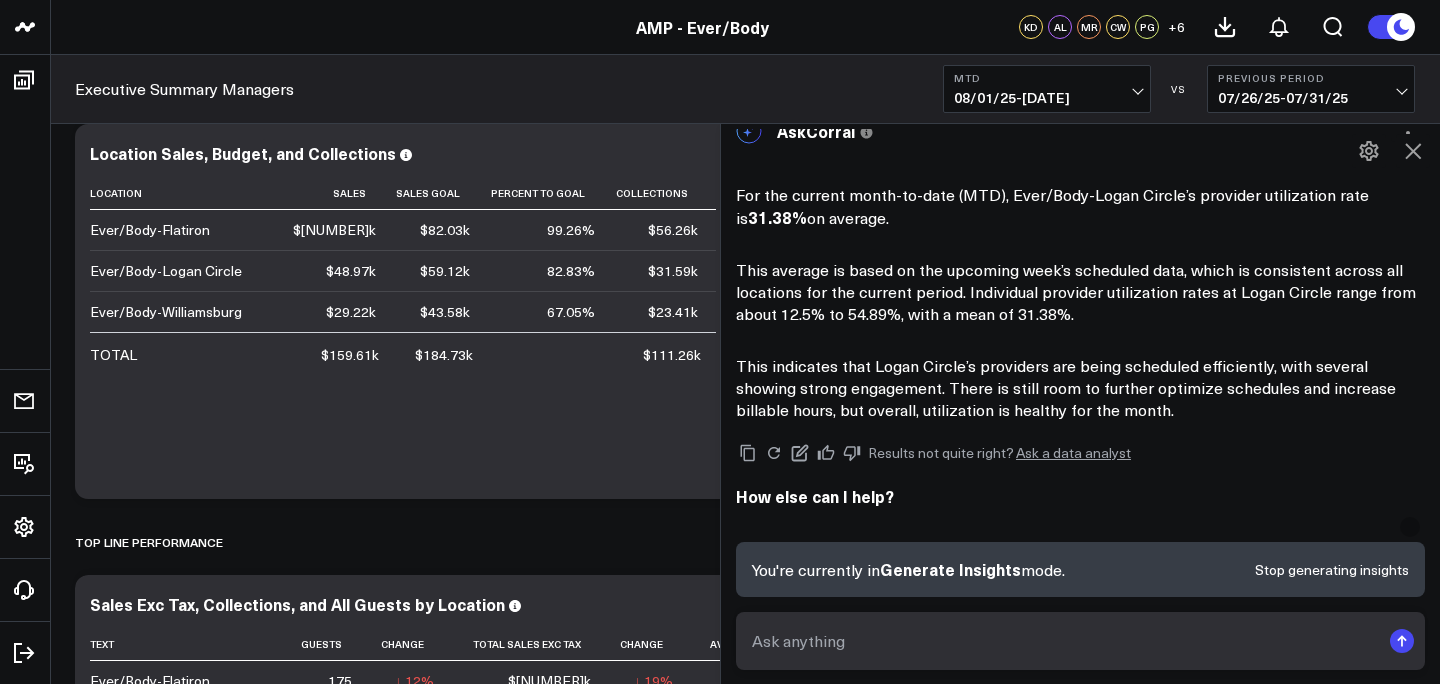 scroll, scrollTop: 4502, scrollLeft: 0, axis: vertical 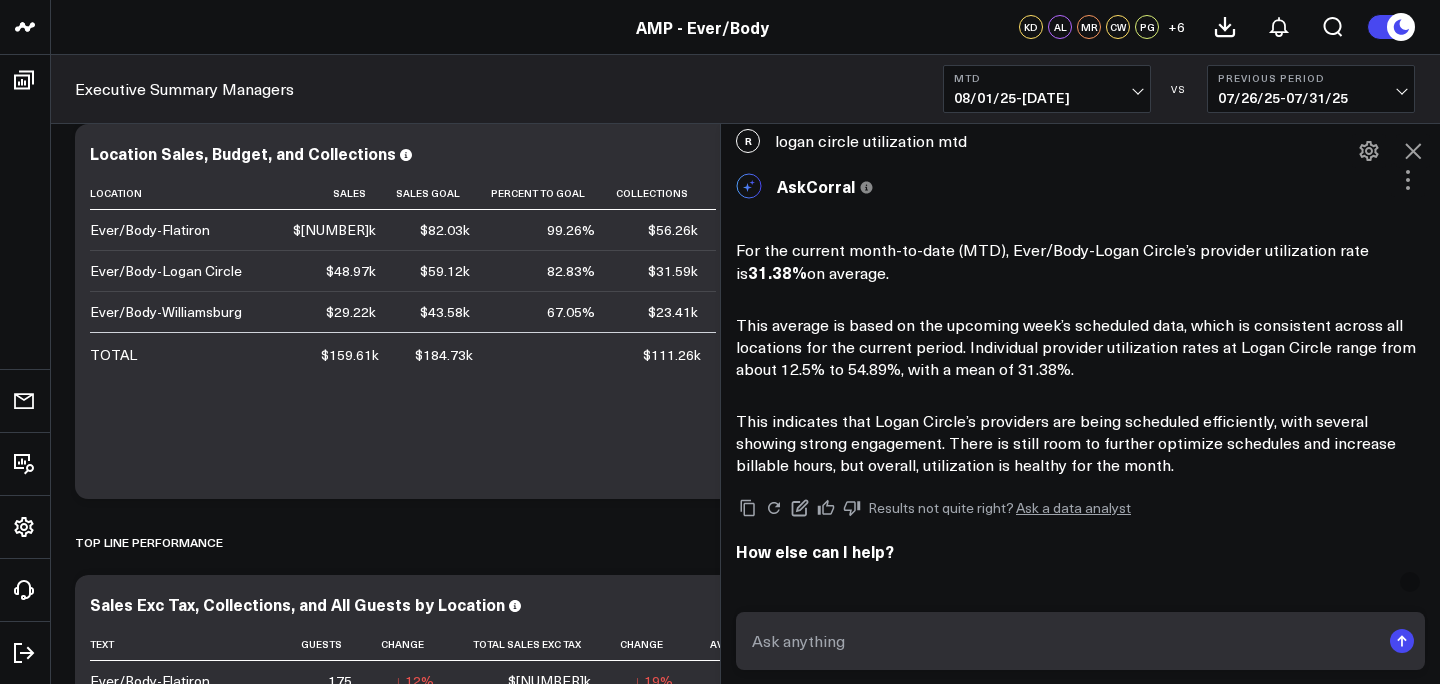 click 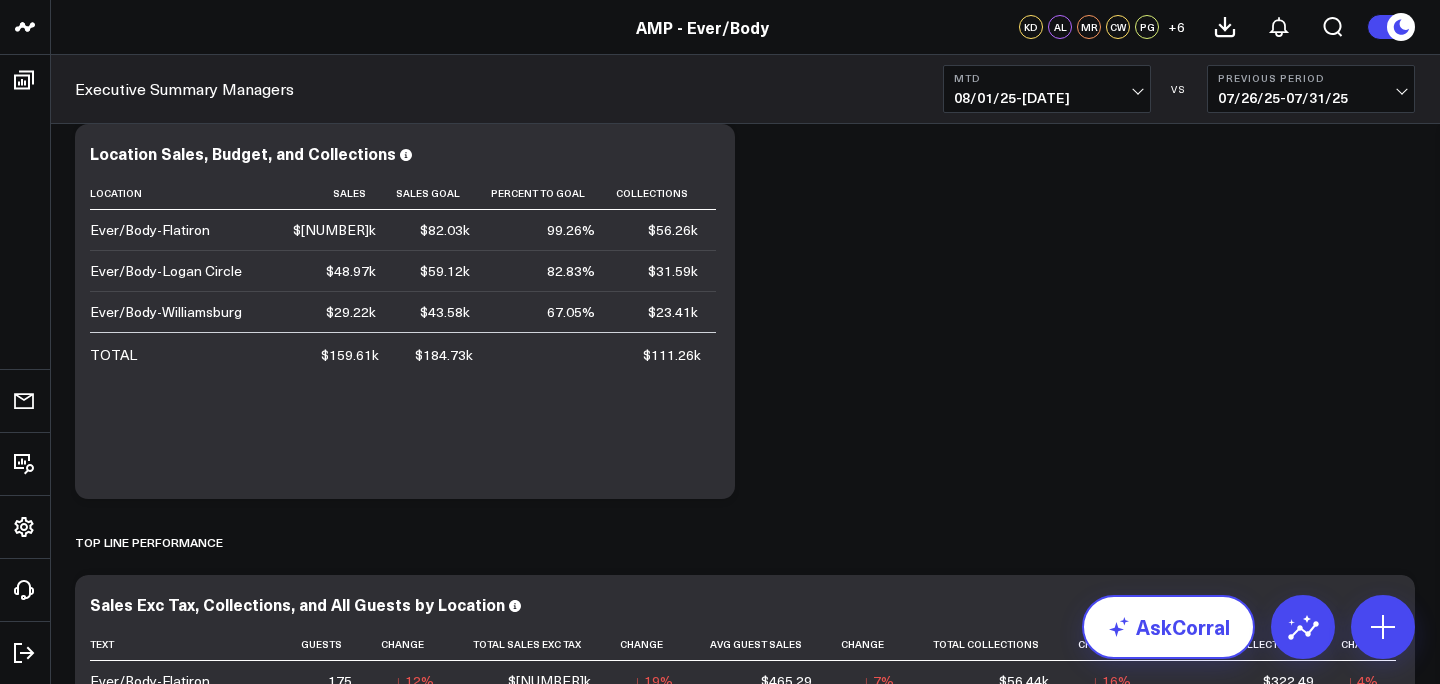 click on "AskCorral" at bounding box center (1168, 627) 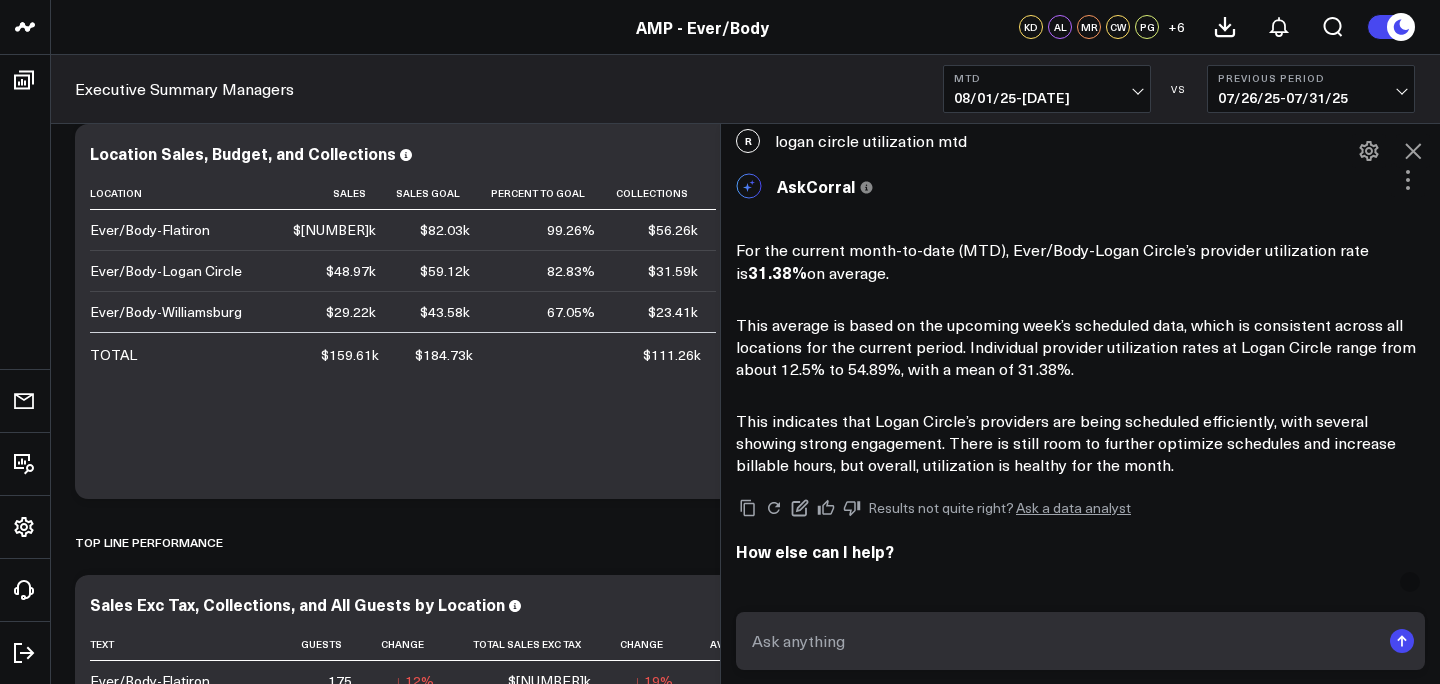 click 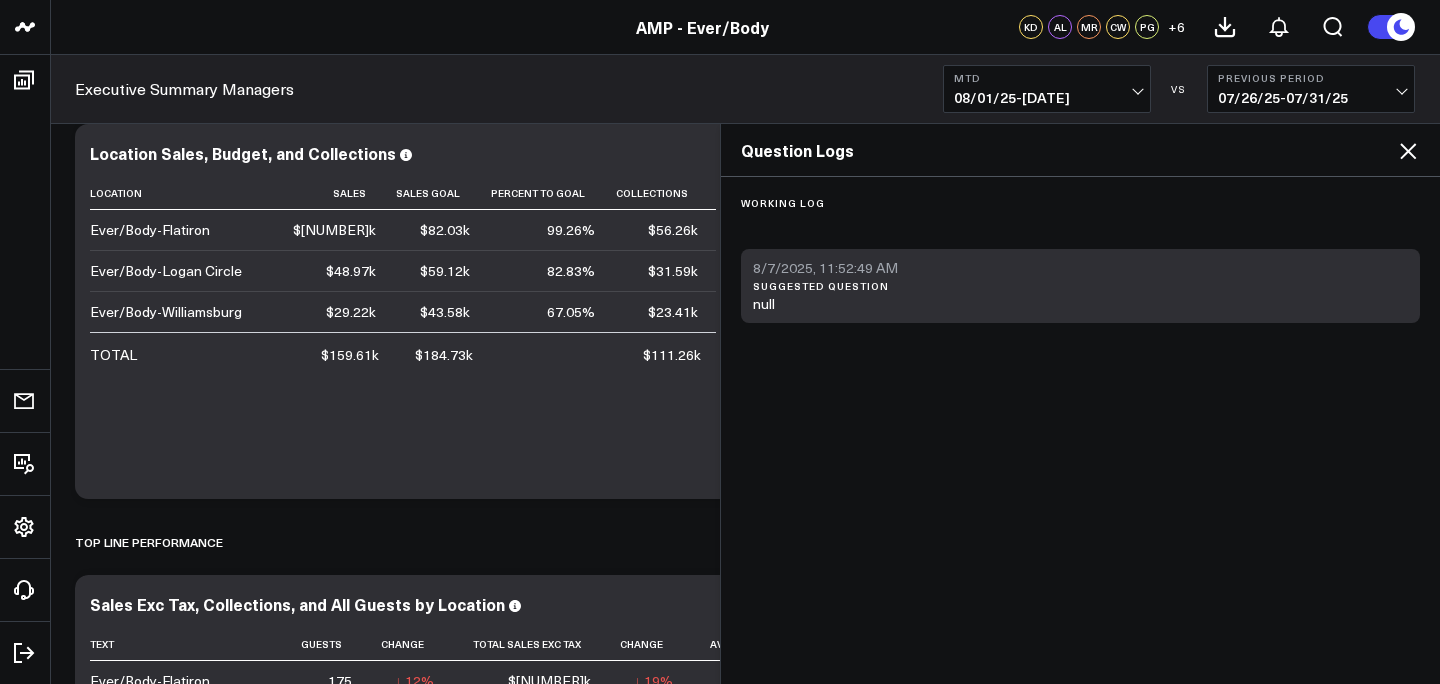 click 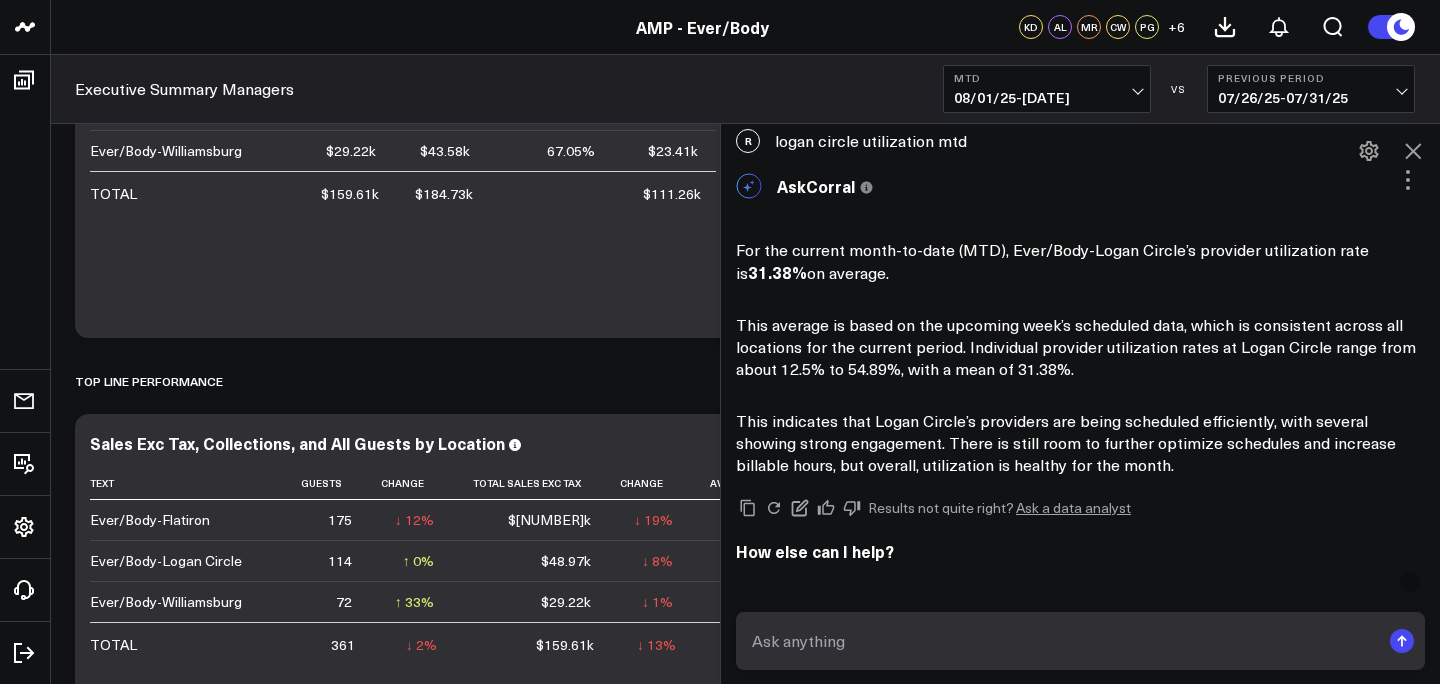 scroll, scrollTop: 289, scrollLeft: 0, axis: vertical 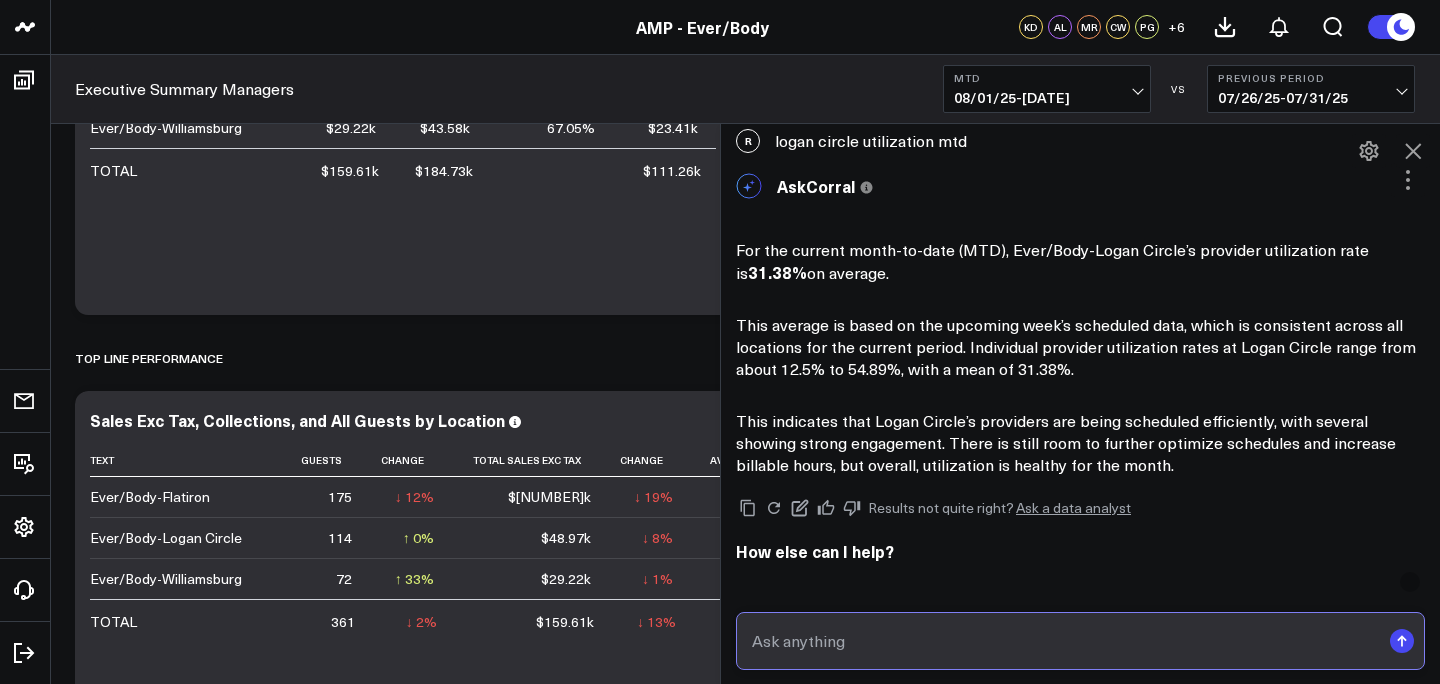 click at bounding box center [1063, 641] 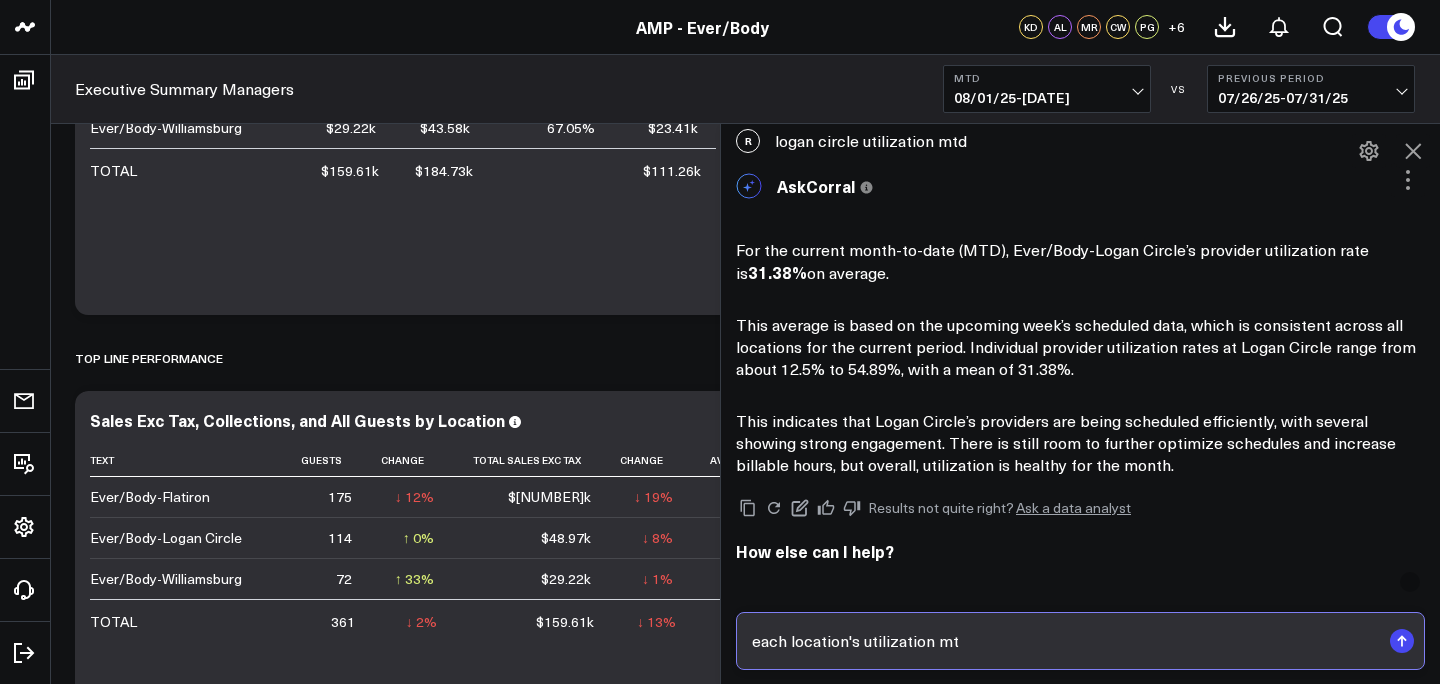 type on "each location's utilization mtd" 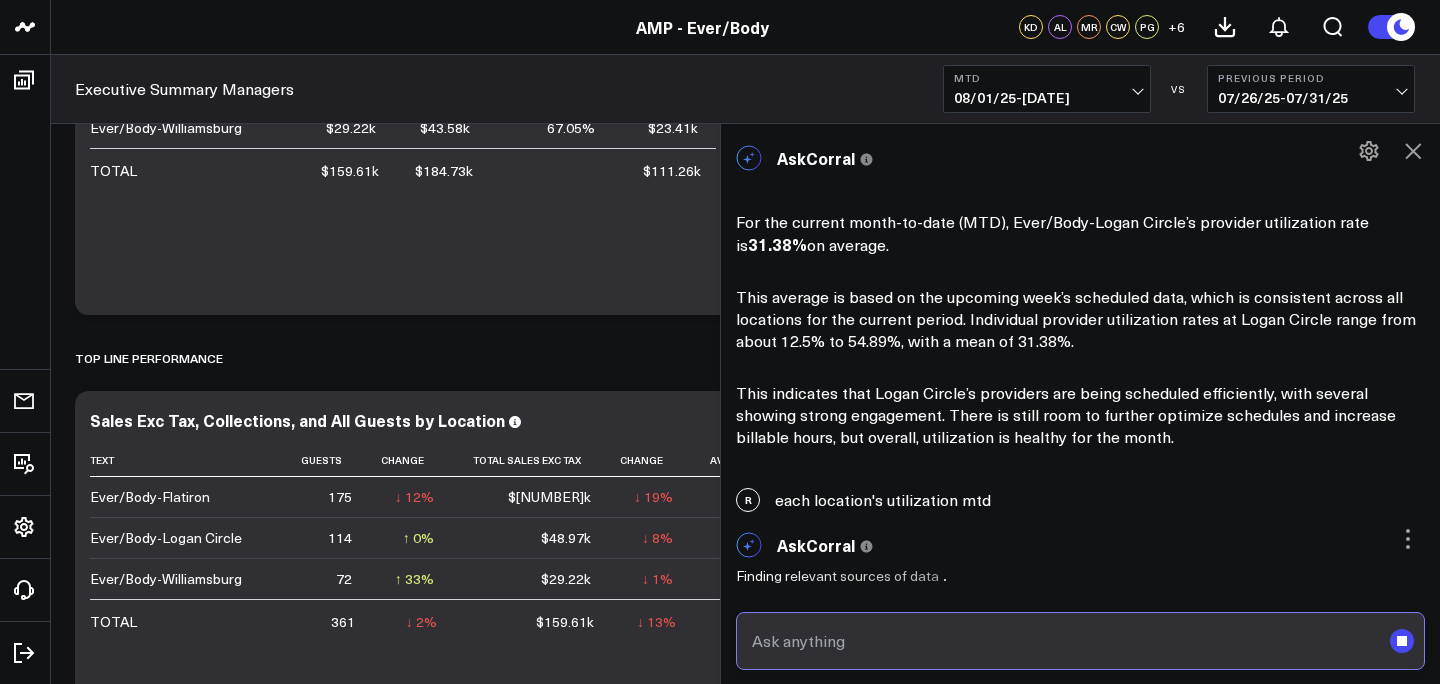 scroll, scrollTop: 4511, scrollLeft: 0, axis: vertical 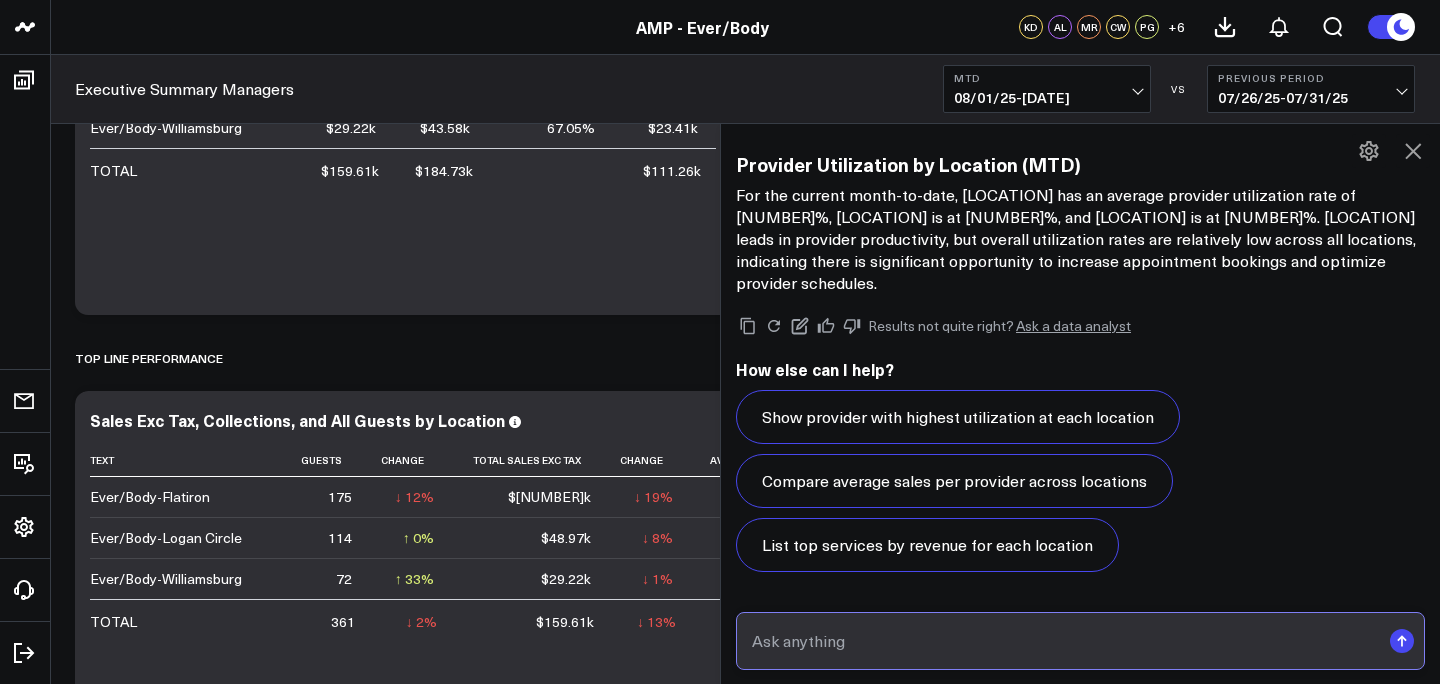 click at bounding box center [1063, 641] 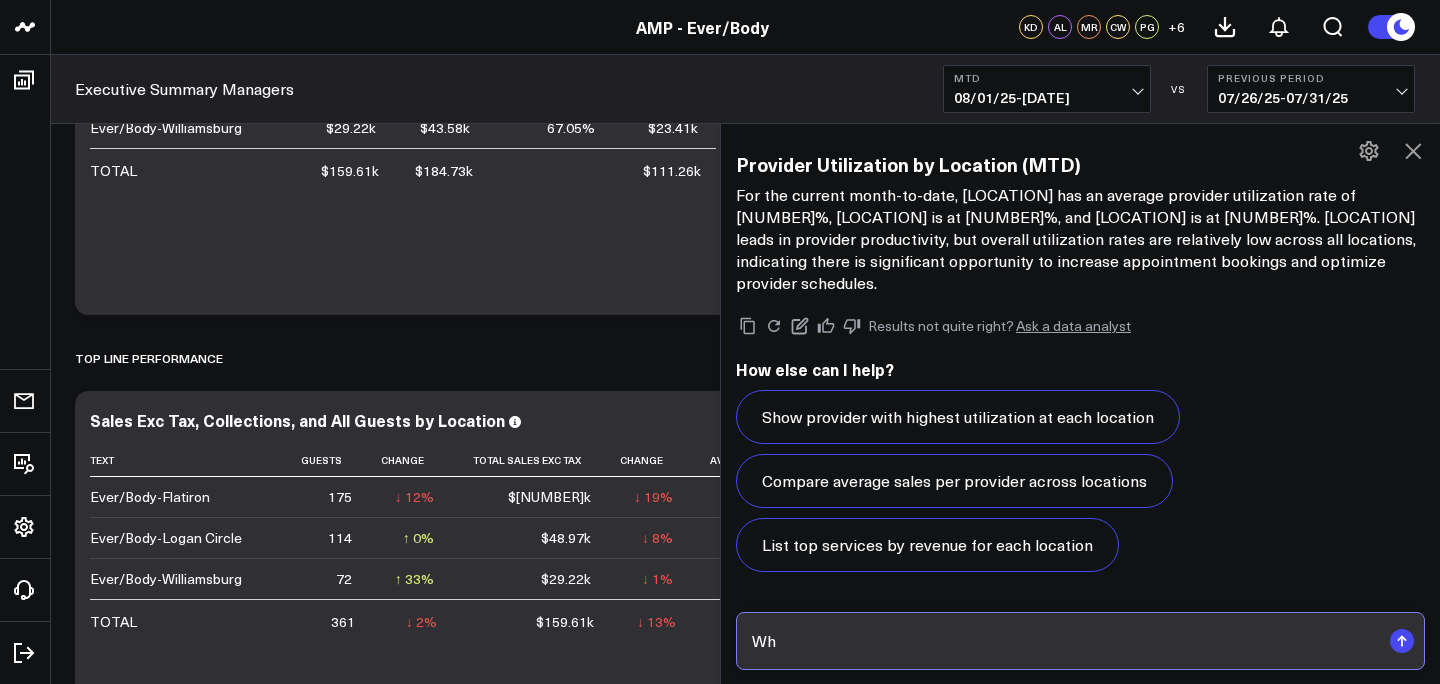 type on "W" 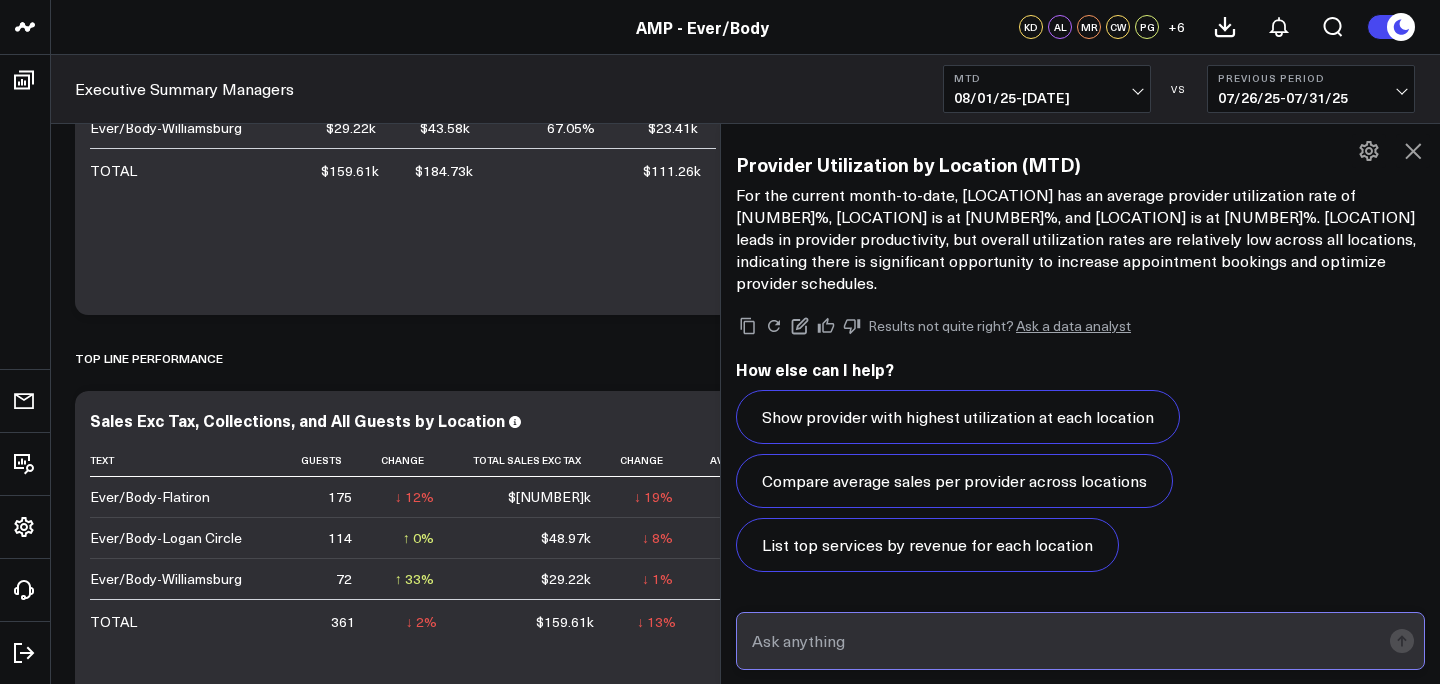 type on "G" 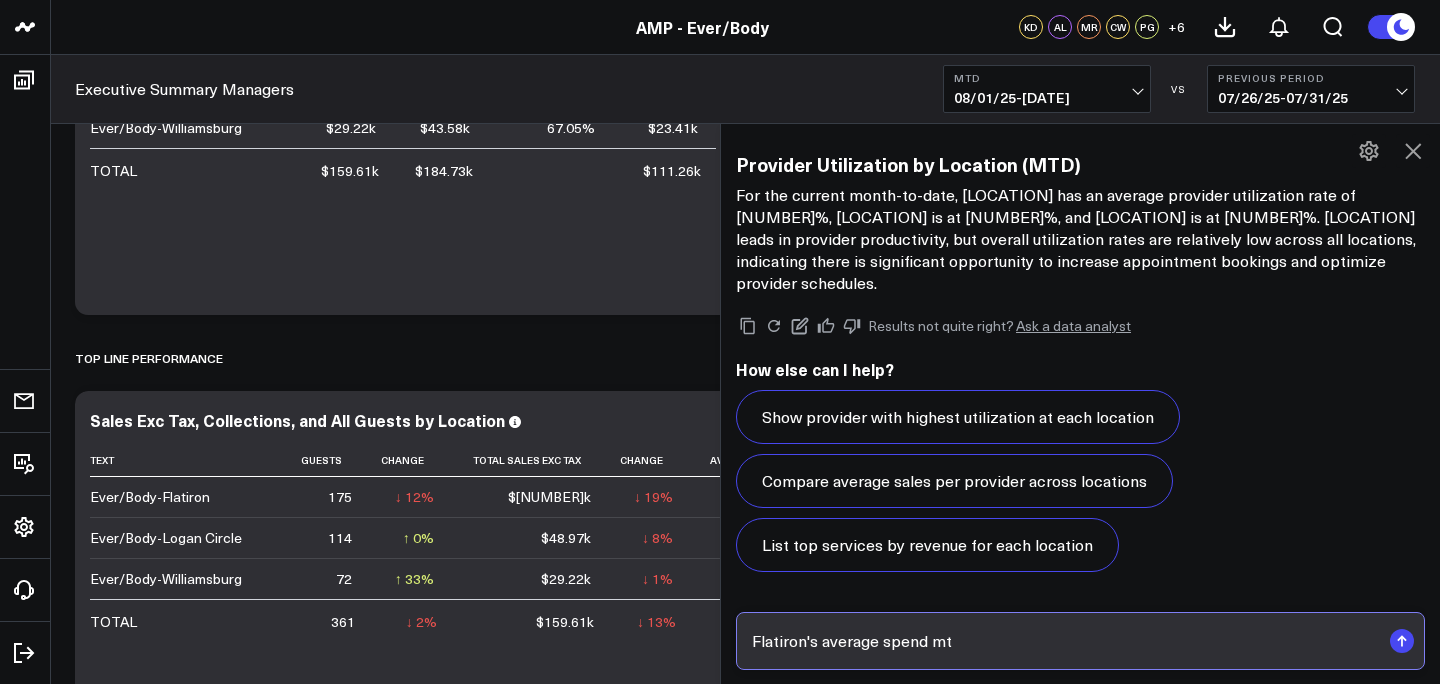 type on "[LOCATION]'s average spend mtd" 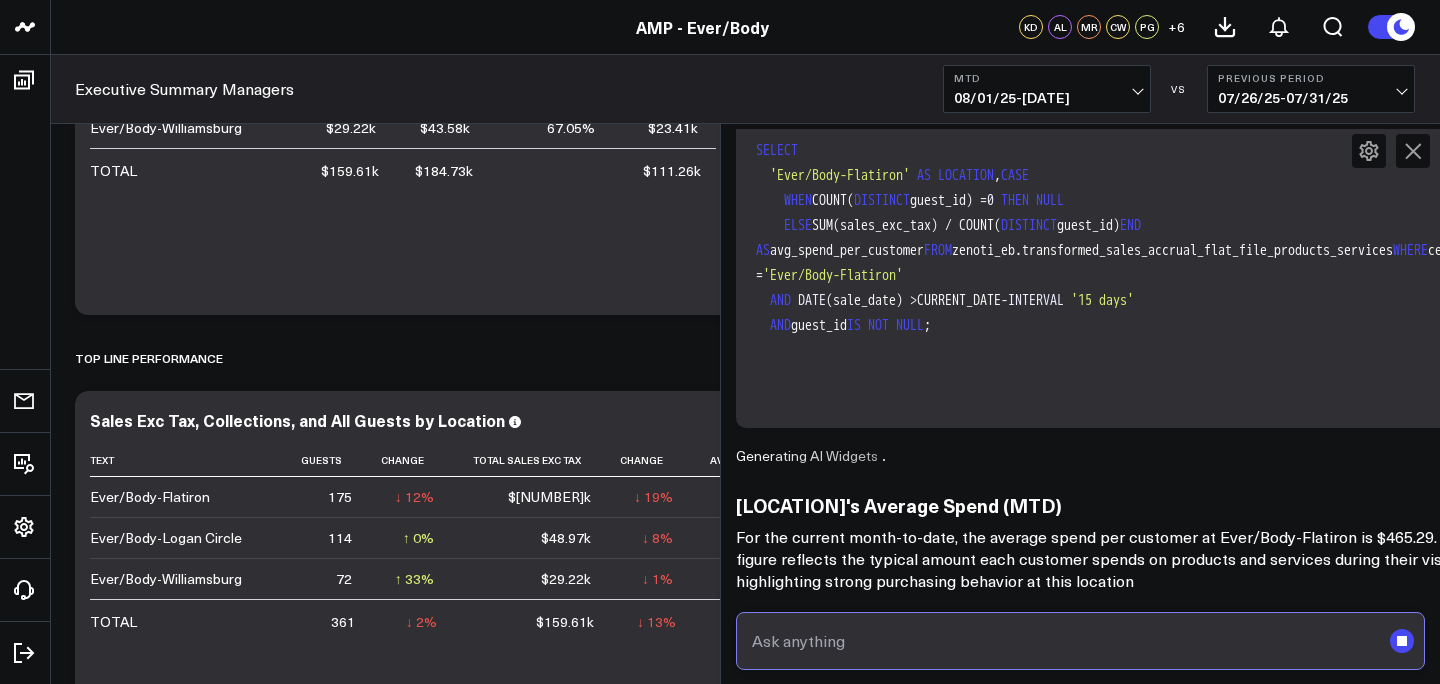 scroll, scrollTop: 7669, scrollLeft: 0, axis: vertical 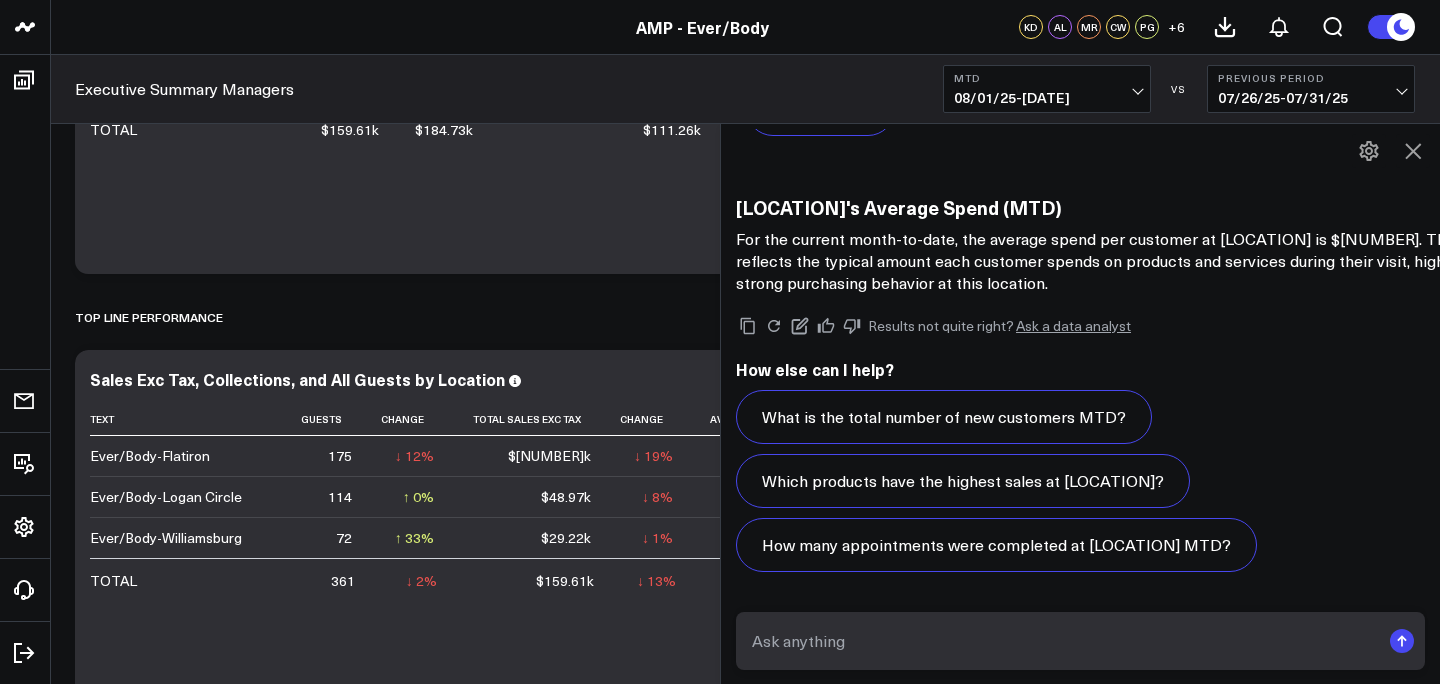 click at bounding box center (1080, 641) 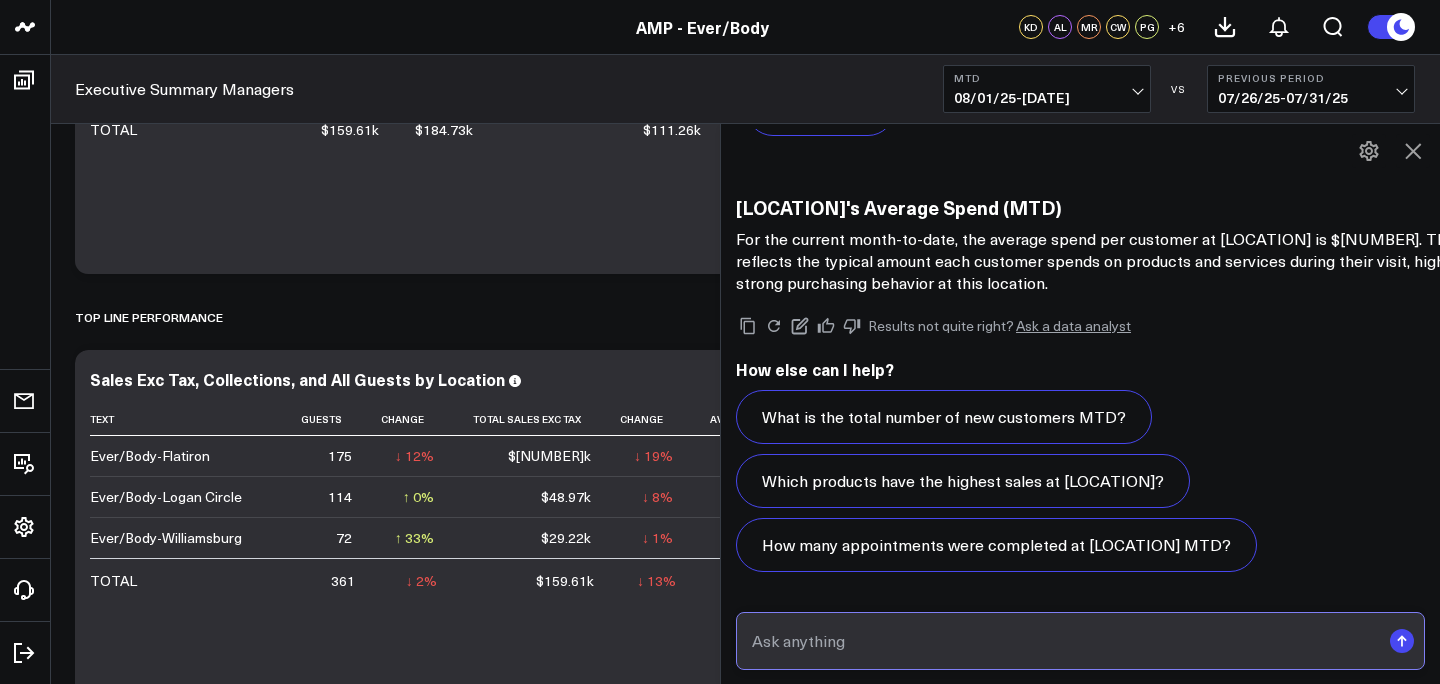 click at bounding box center (1063, 641) 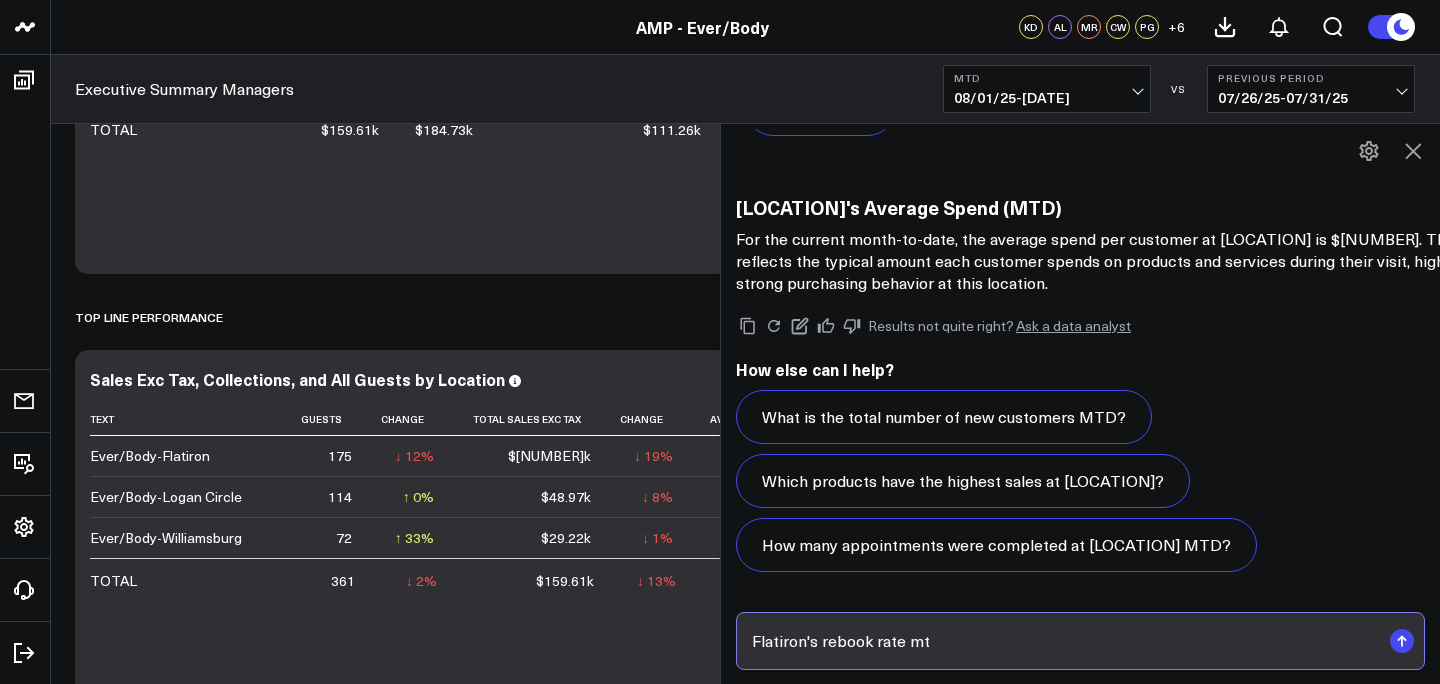 type on "Flatiron's rebook rate mtd" 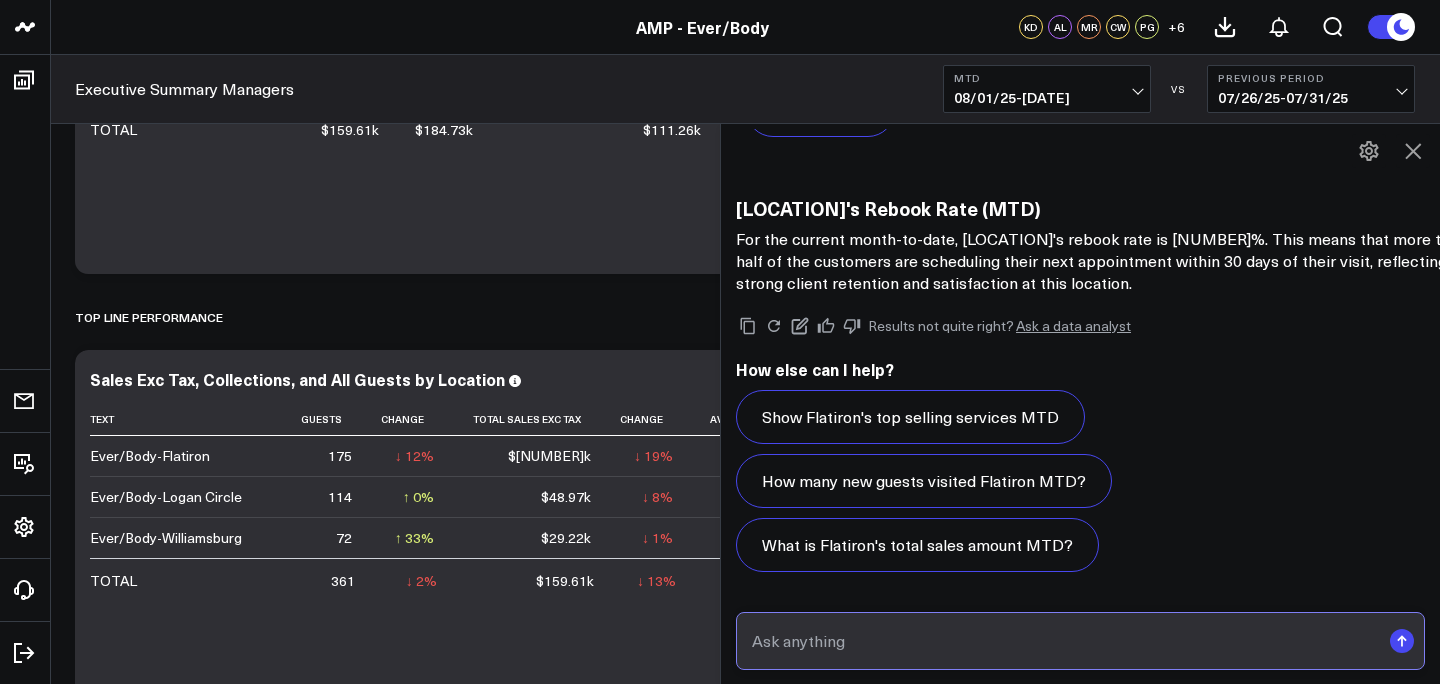scroll, scrollTop: 11732, scrollLeft: 0, axis: vertical 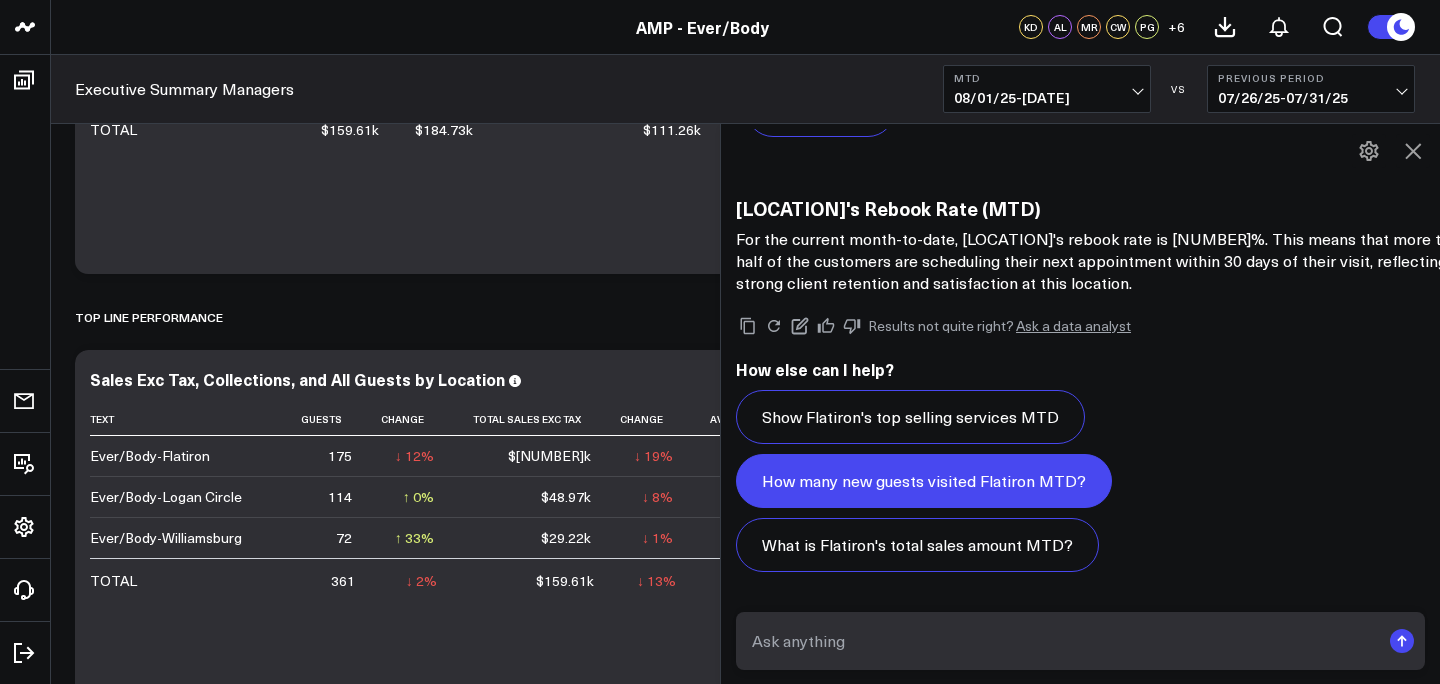 click on "How many new guests visited Flatiron MTD?" at bounding box center [924, 481] 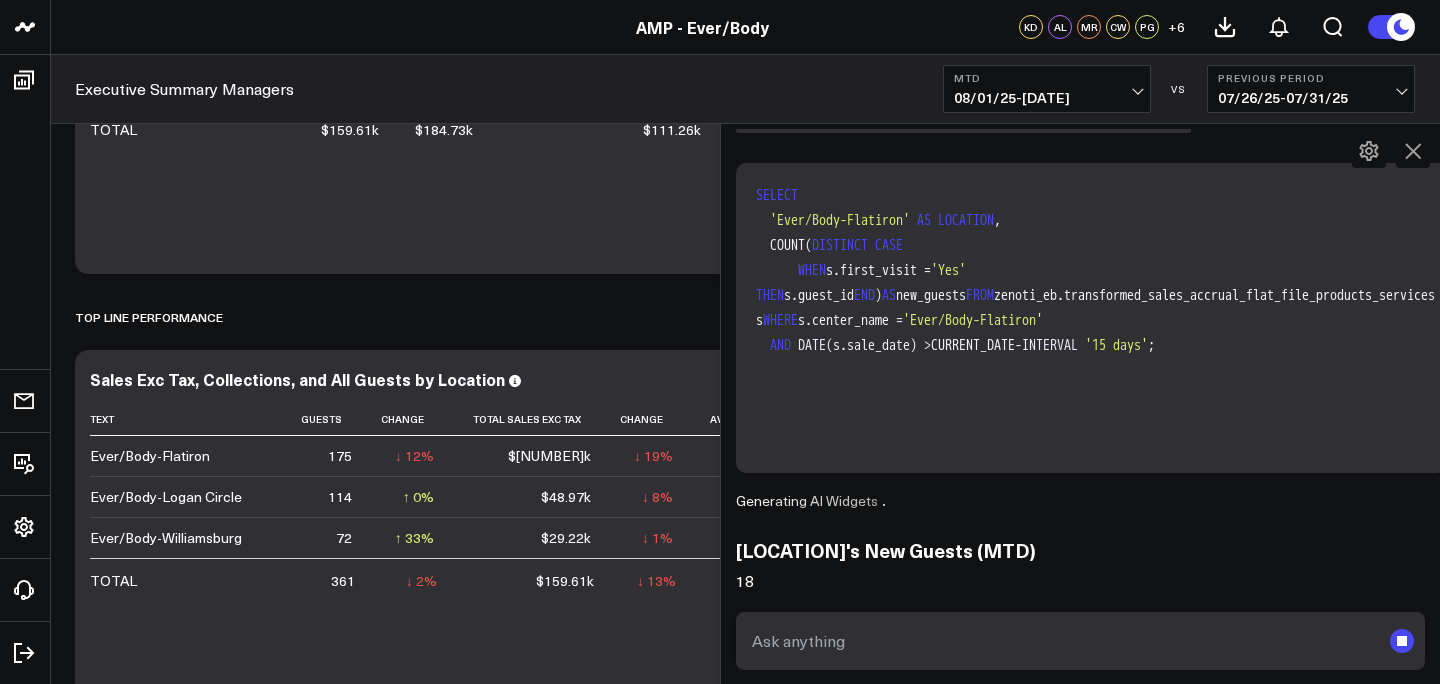 scroll, scrollTop: 12296, scrollLeft: 0, axis: vertical 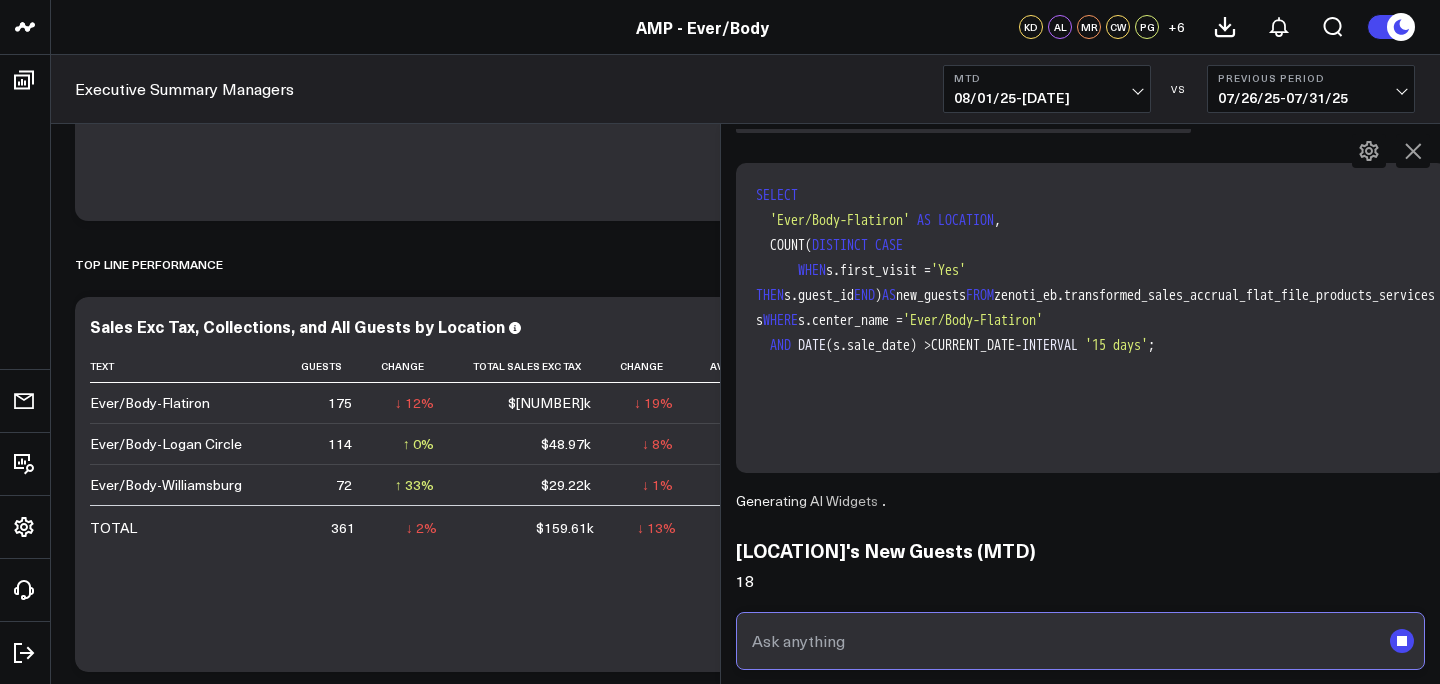 click at bounding box center [1063, 641] 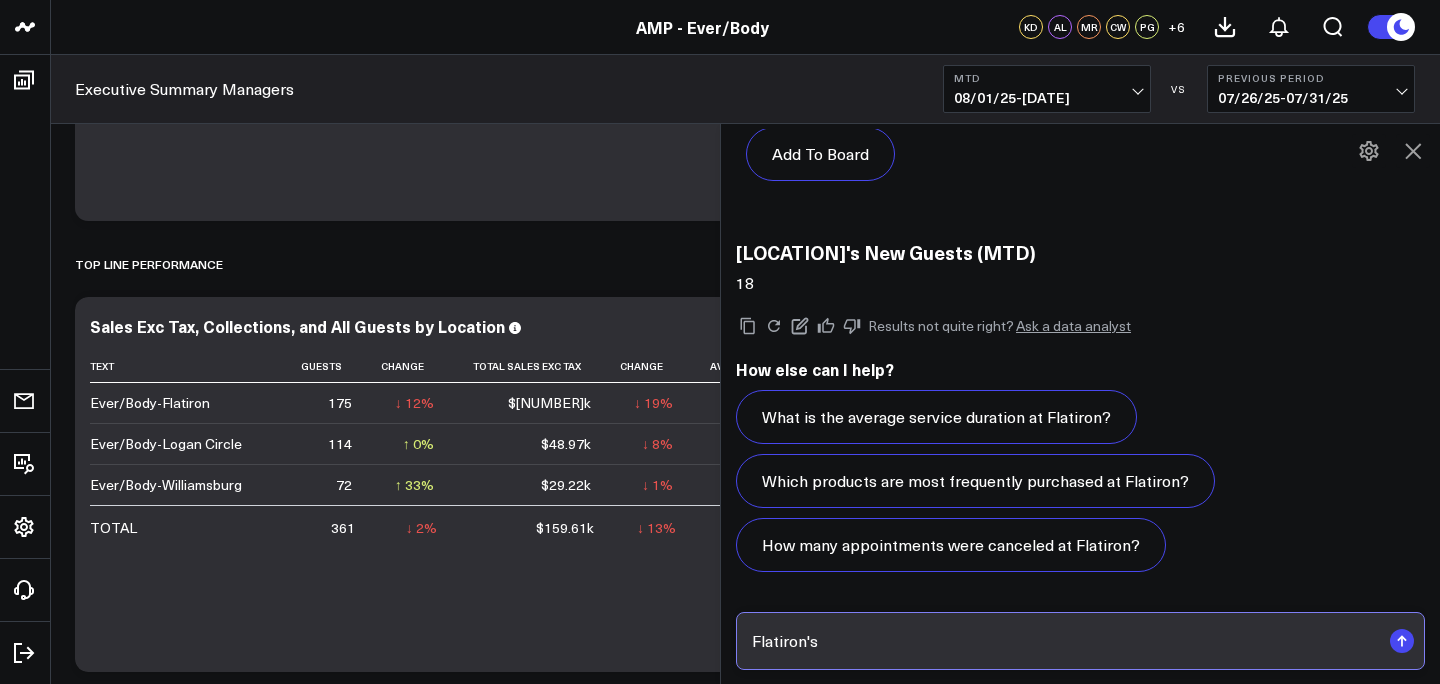 scroll, scrollTop: 14045, scrollLeft: 0, axis: vertical 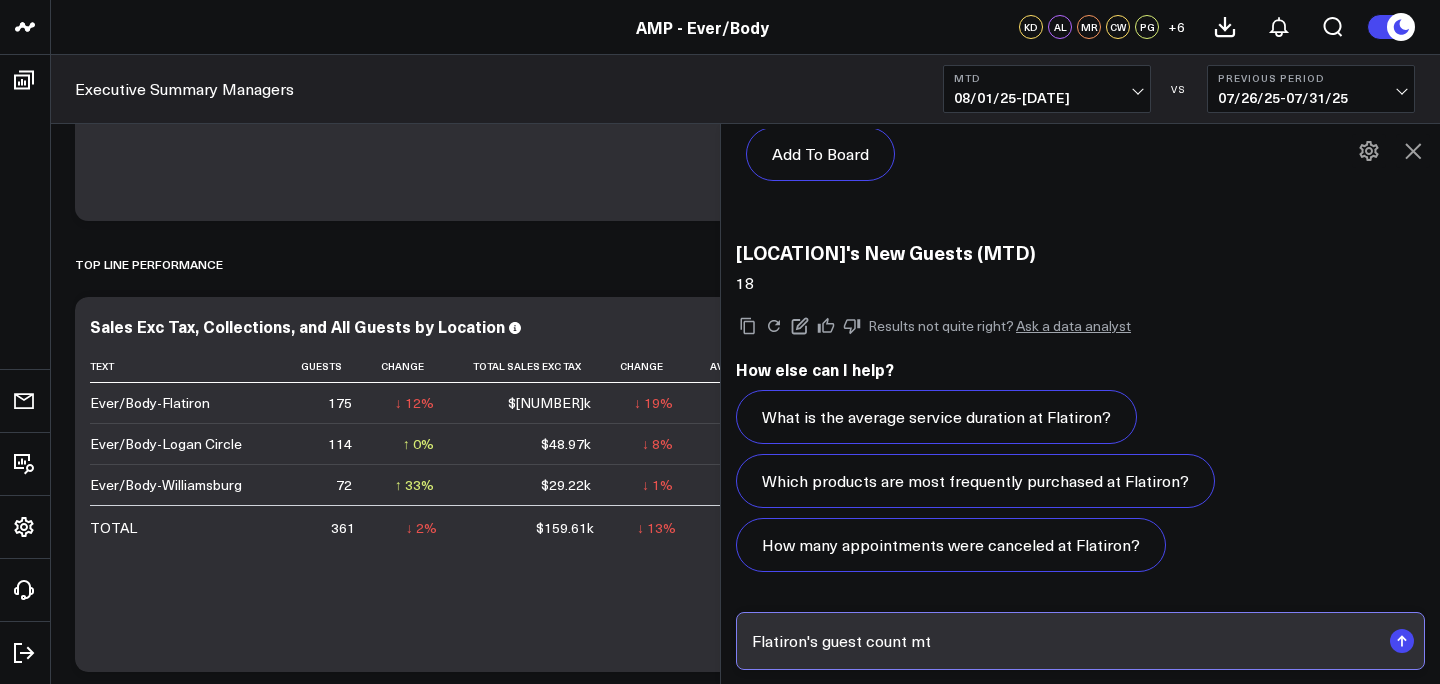 type on "[LOCATION]'s guest count mtd" 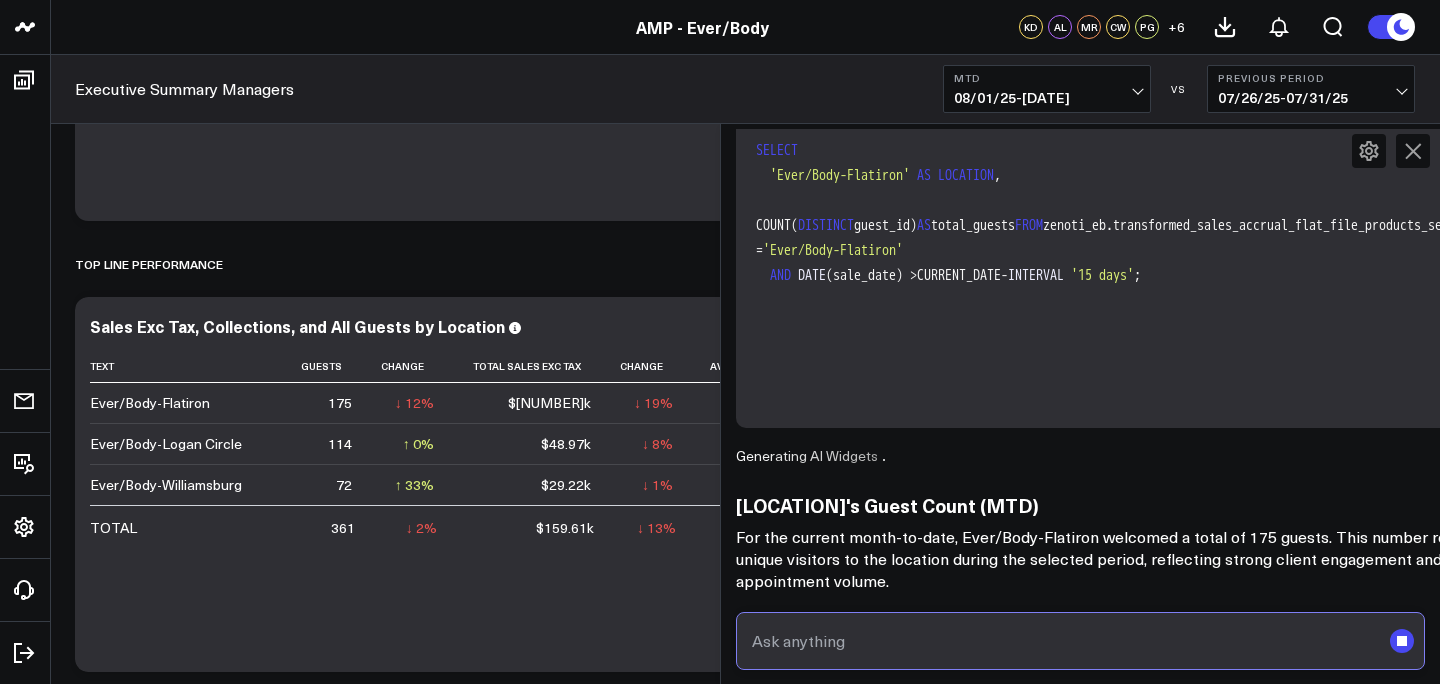 scroll, scrollTop: 14610, scrollLeft: 0, axis: vertical 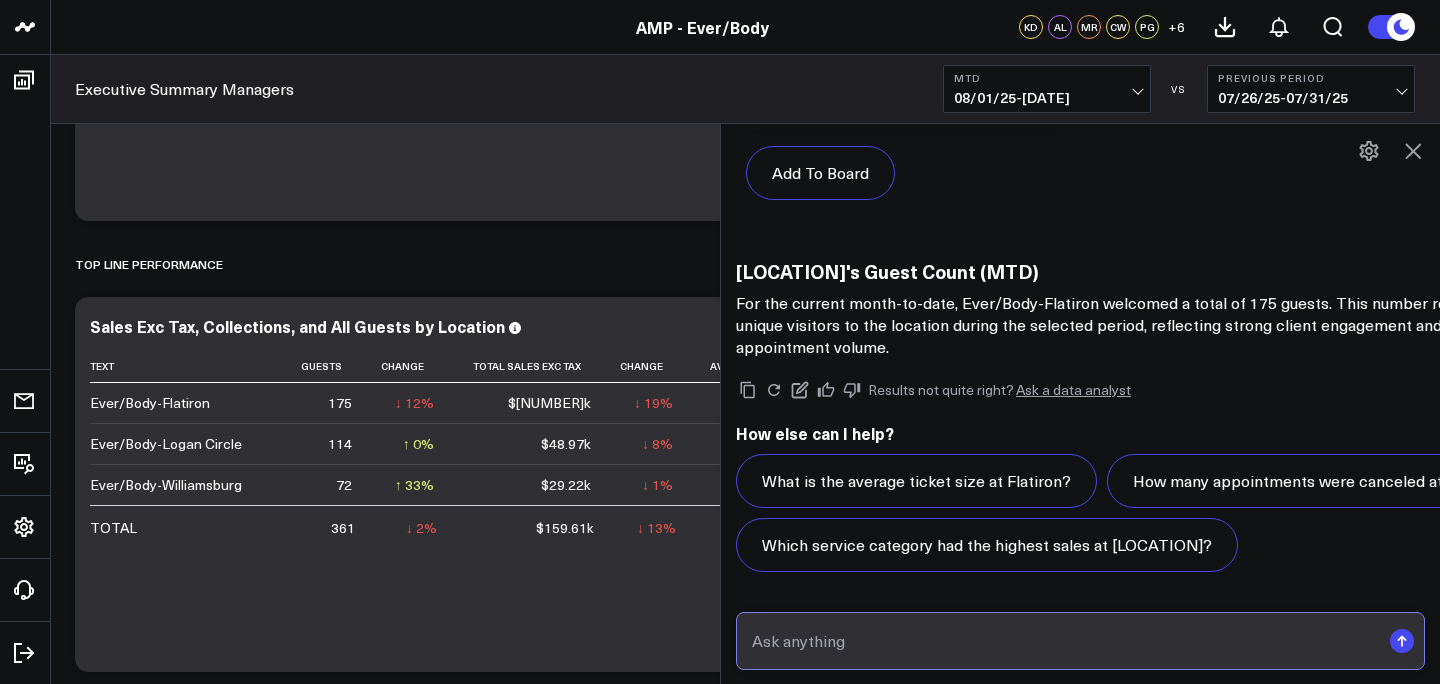 click at bounding box center [1063, 641] 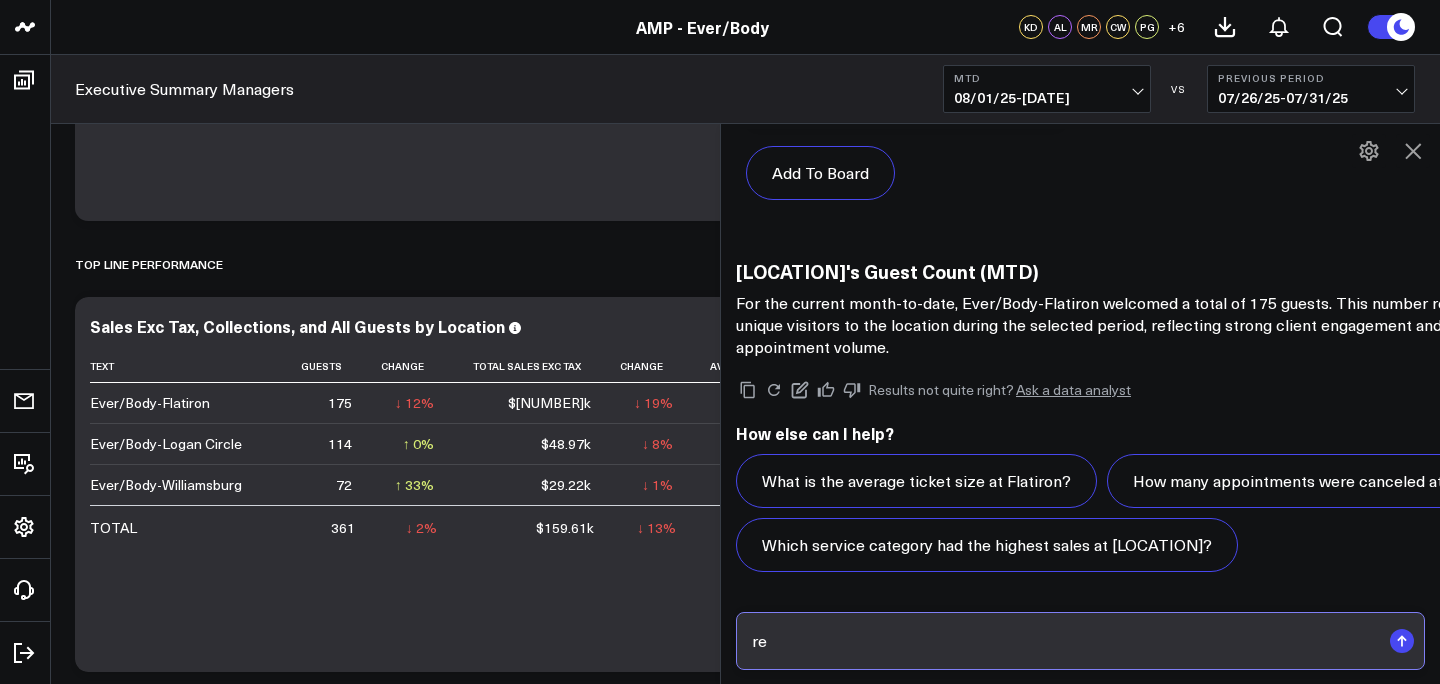 type on "r" 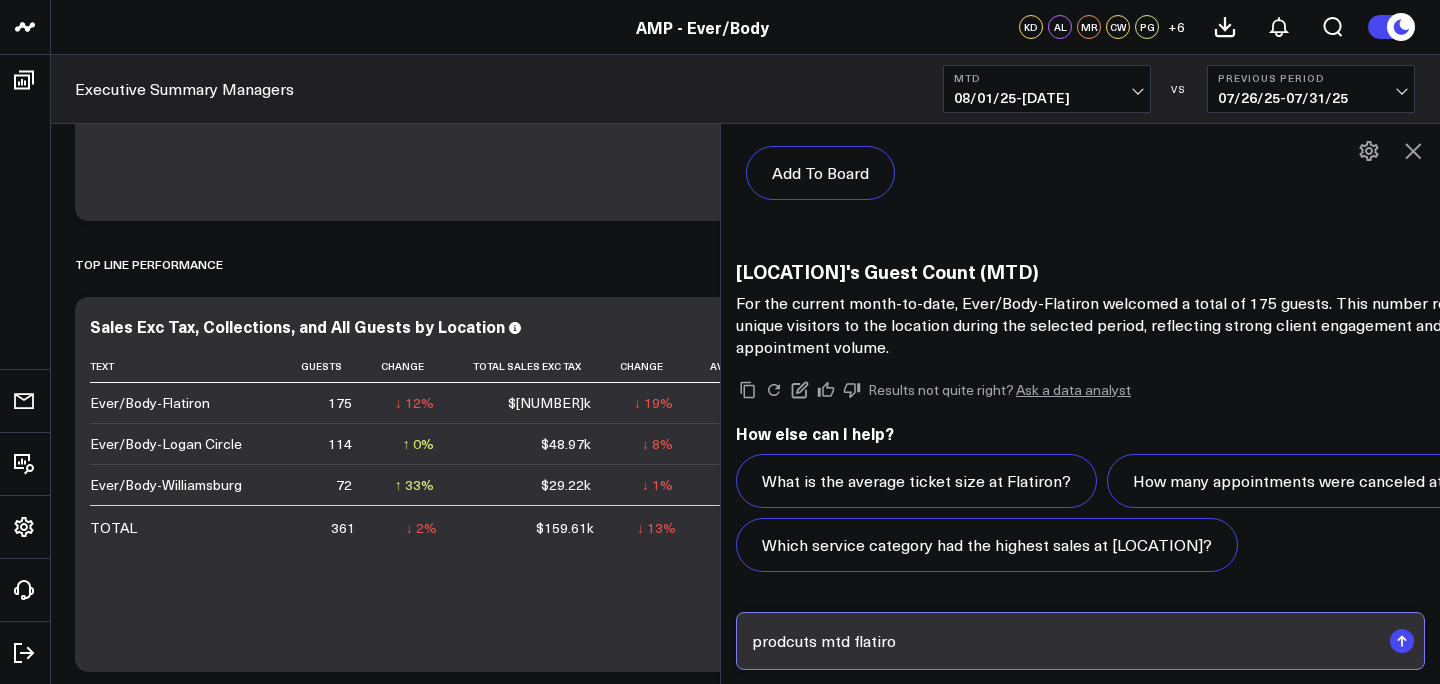 type on "prodcuts mtd flatiron" 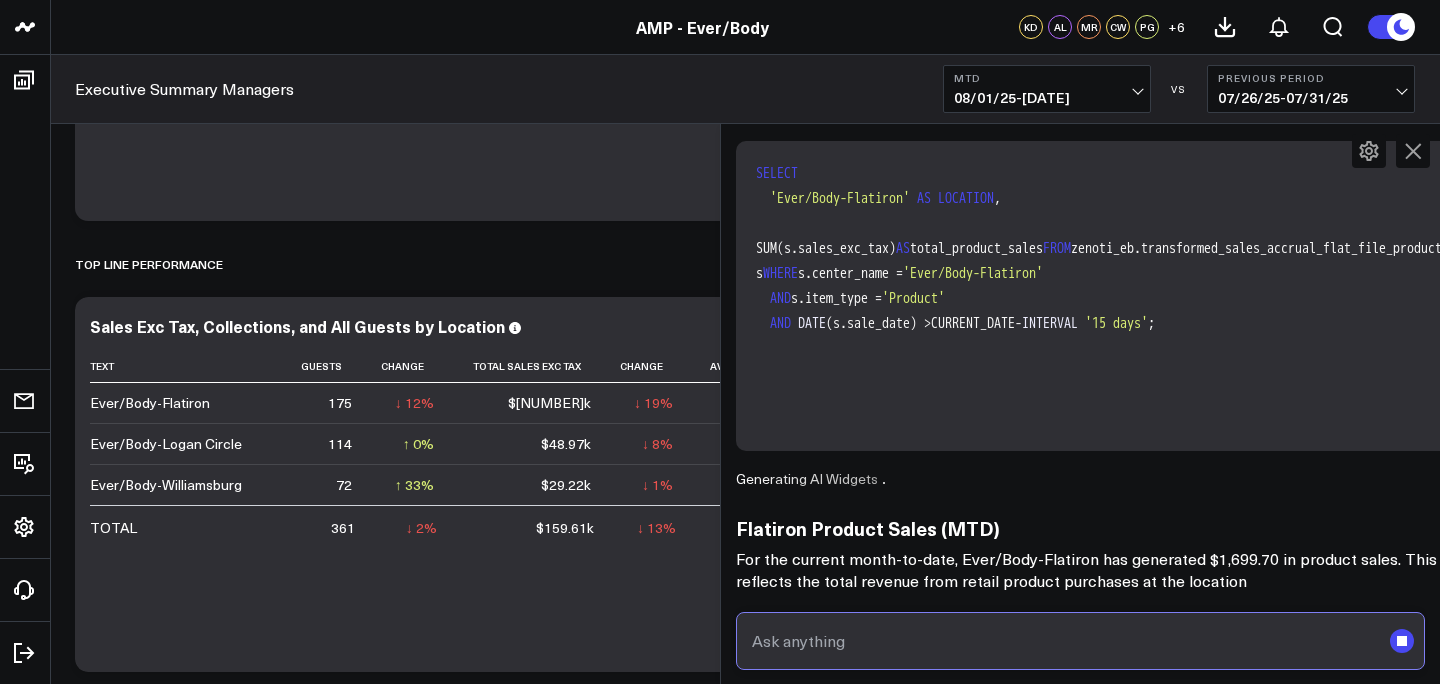 scroll, scrollTop: 16923, scrollLeft: 0, axis: vertical 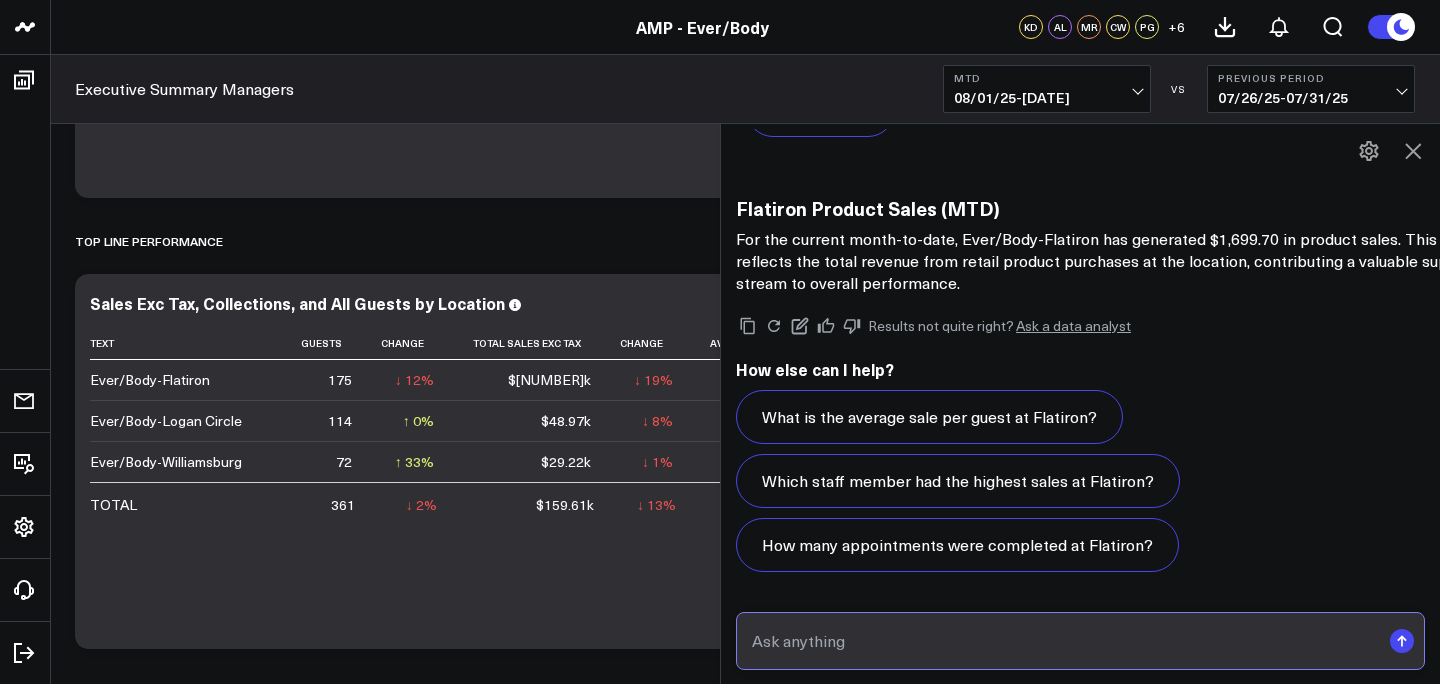 click at bounding box center [1063, 641] 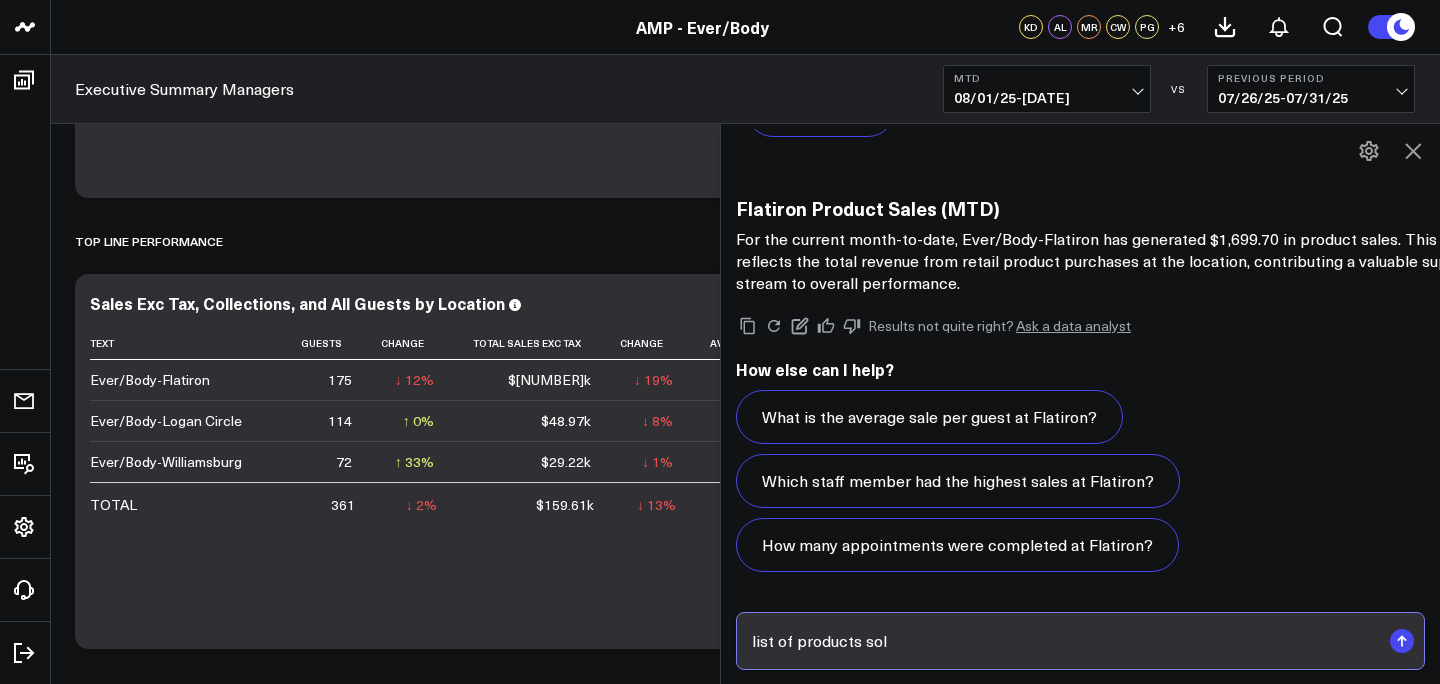 type on "list of products sold" 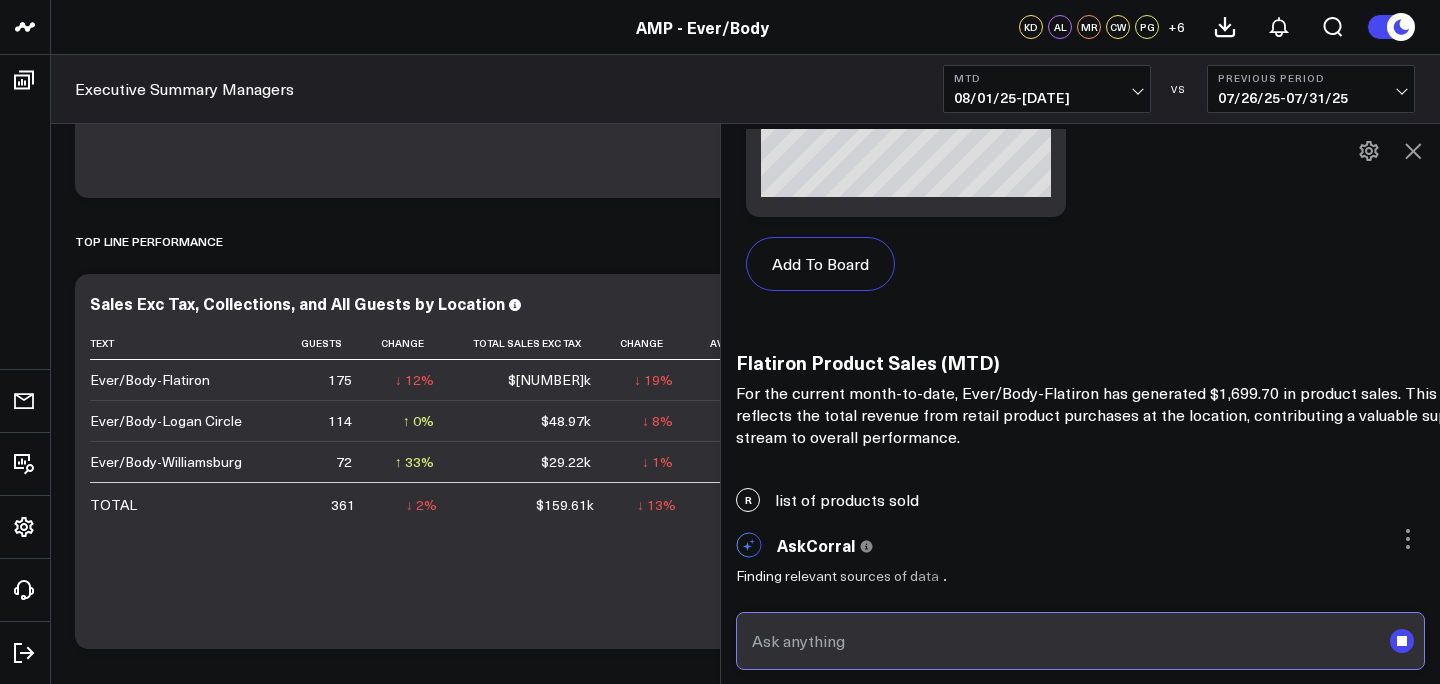 scroll, scrollTop: 18518, scrollLeft: 0, axis: vertical 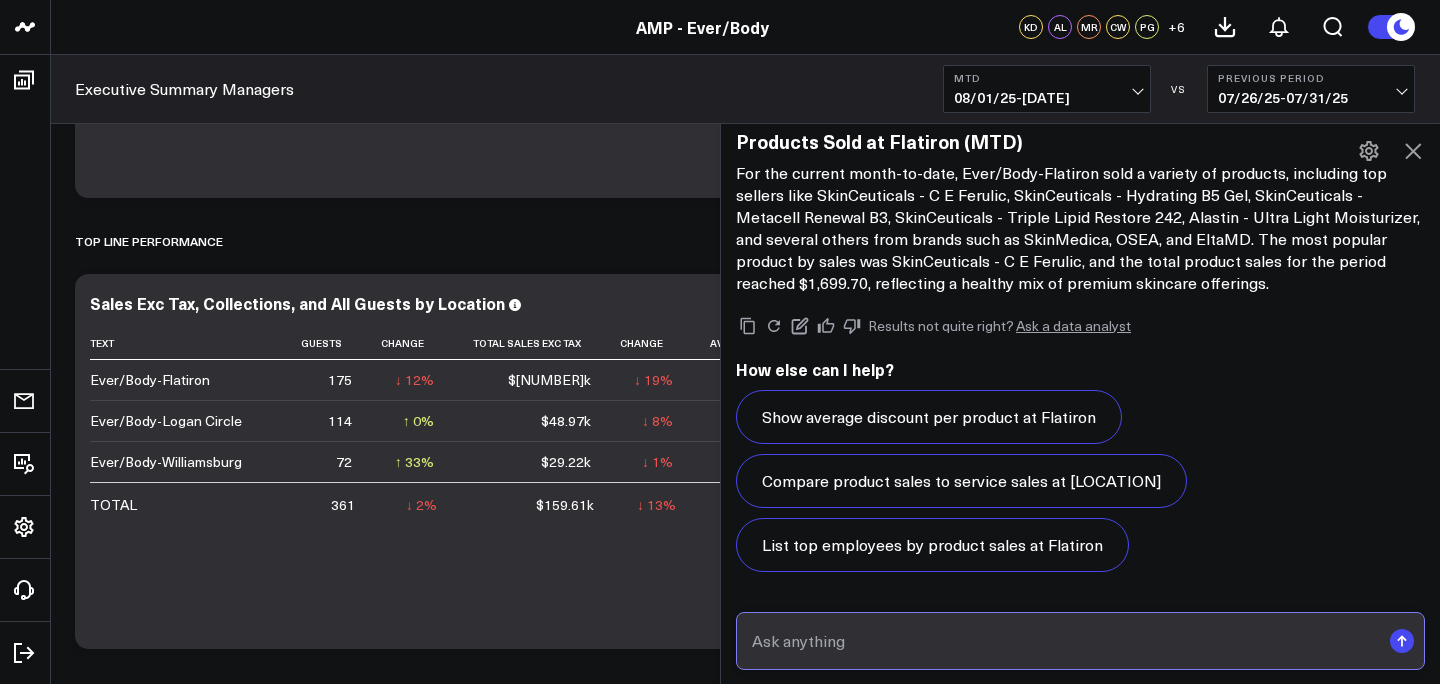 click at bounding box center (1063, 641) 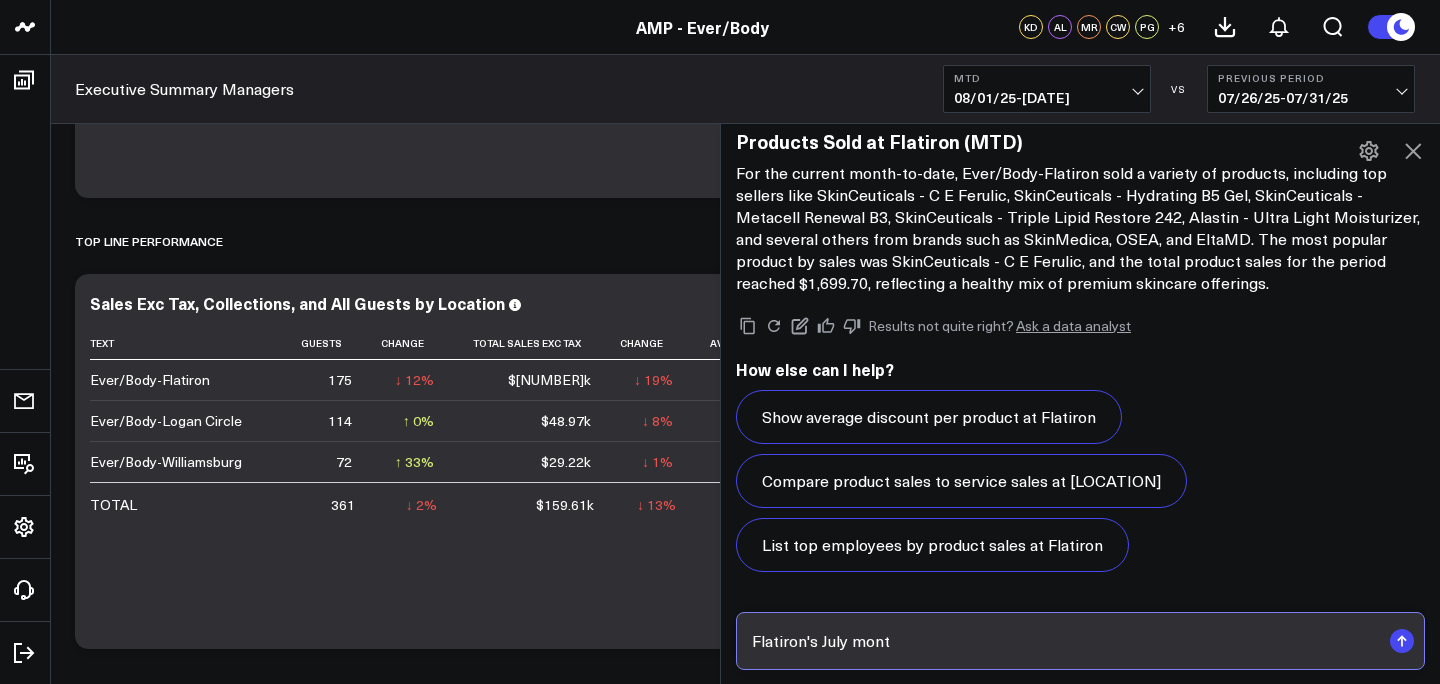 type on "[LOCATION]'s [MONTH] month" 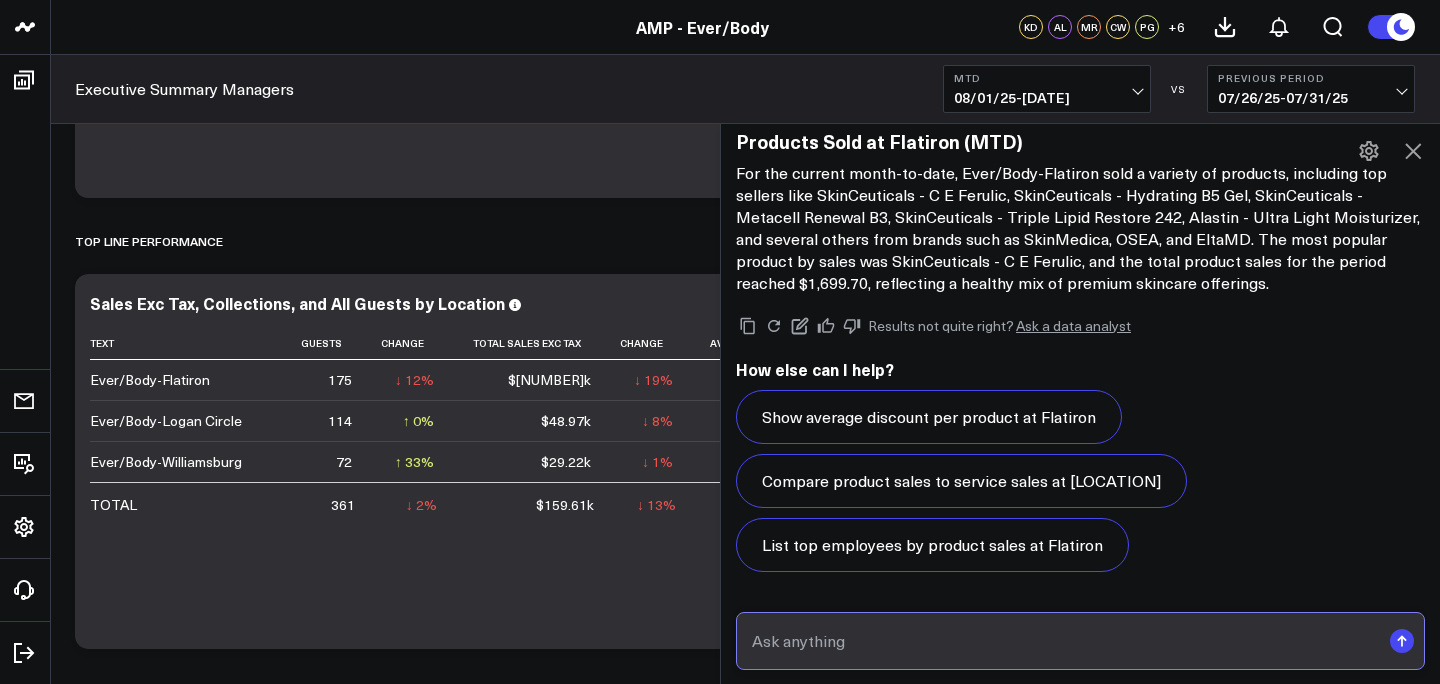 scroll, scrollTop: 19919, scrollLeft: 0, axis: vertical 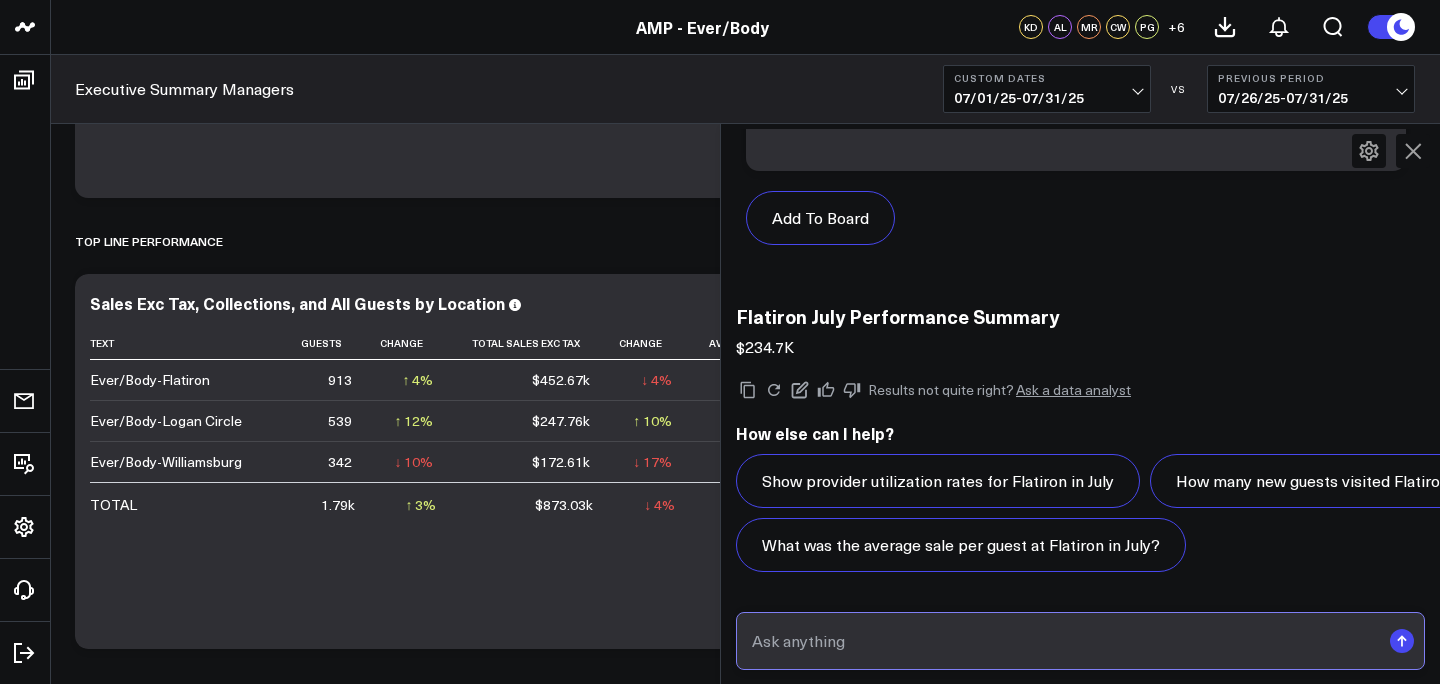 click at bounding box center (1063, 641) 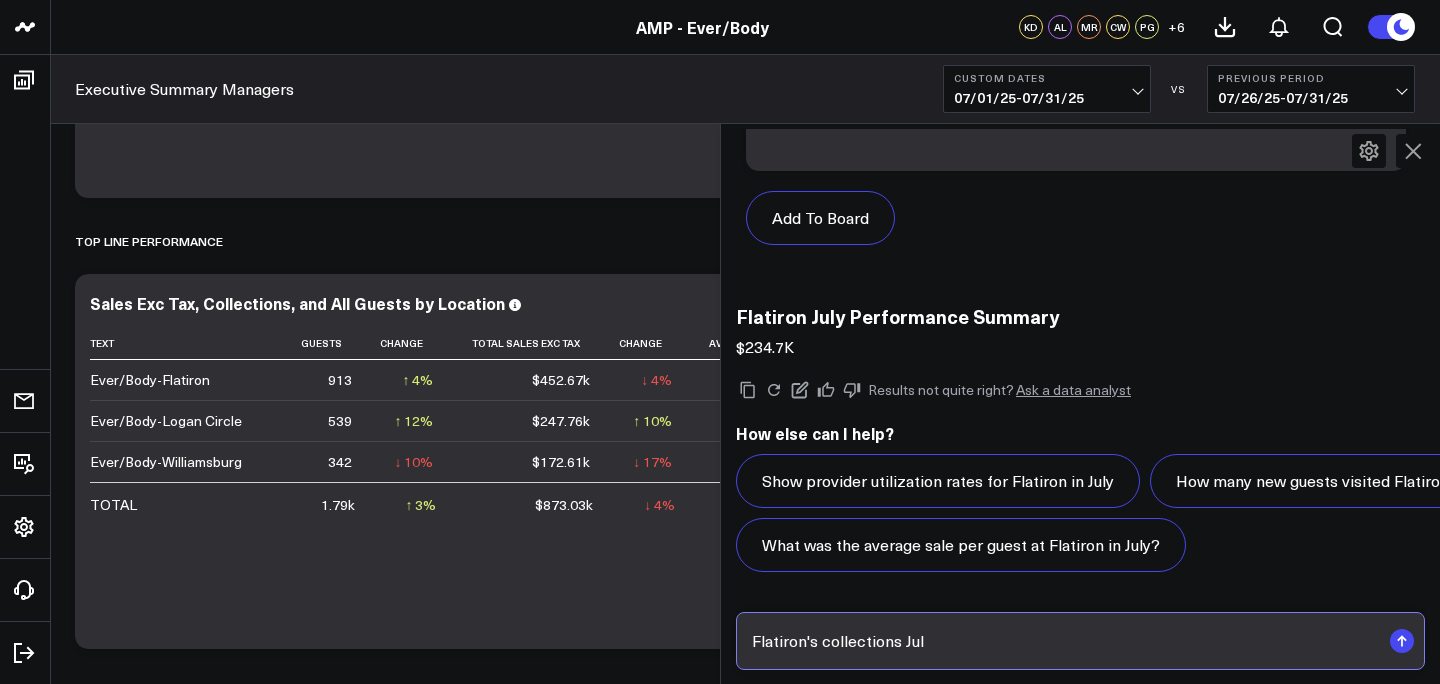 type on "Flatiron's collections July" 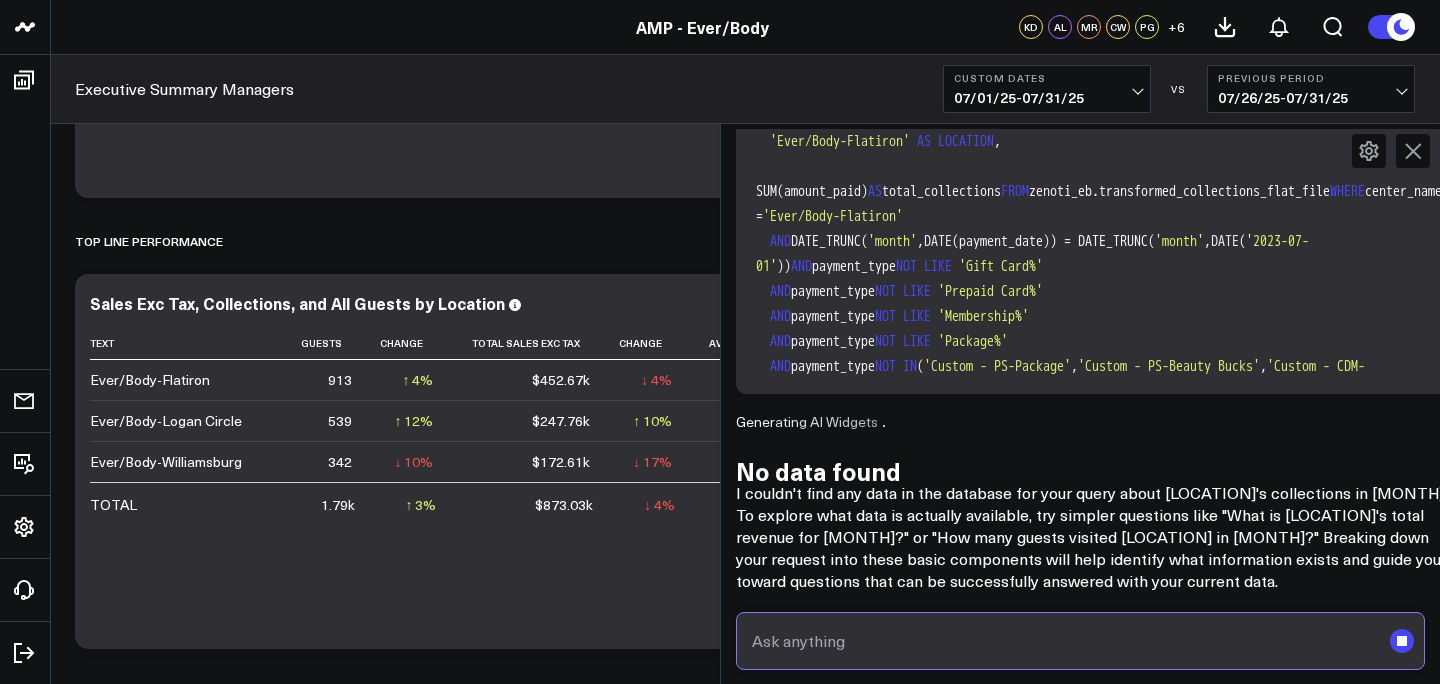 scroll, scrollTop: 22030, scrollLeft: 0, axis: vertical 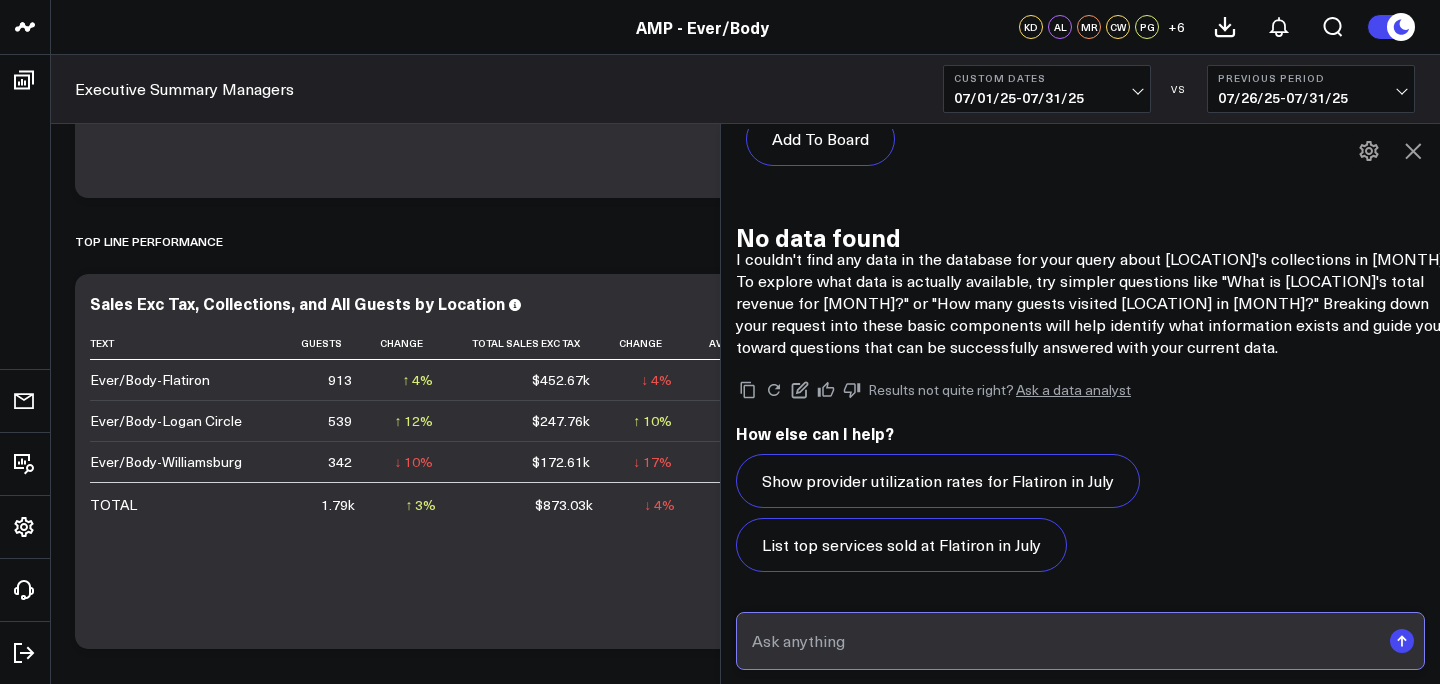 type on "W" 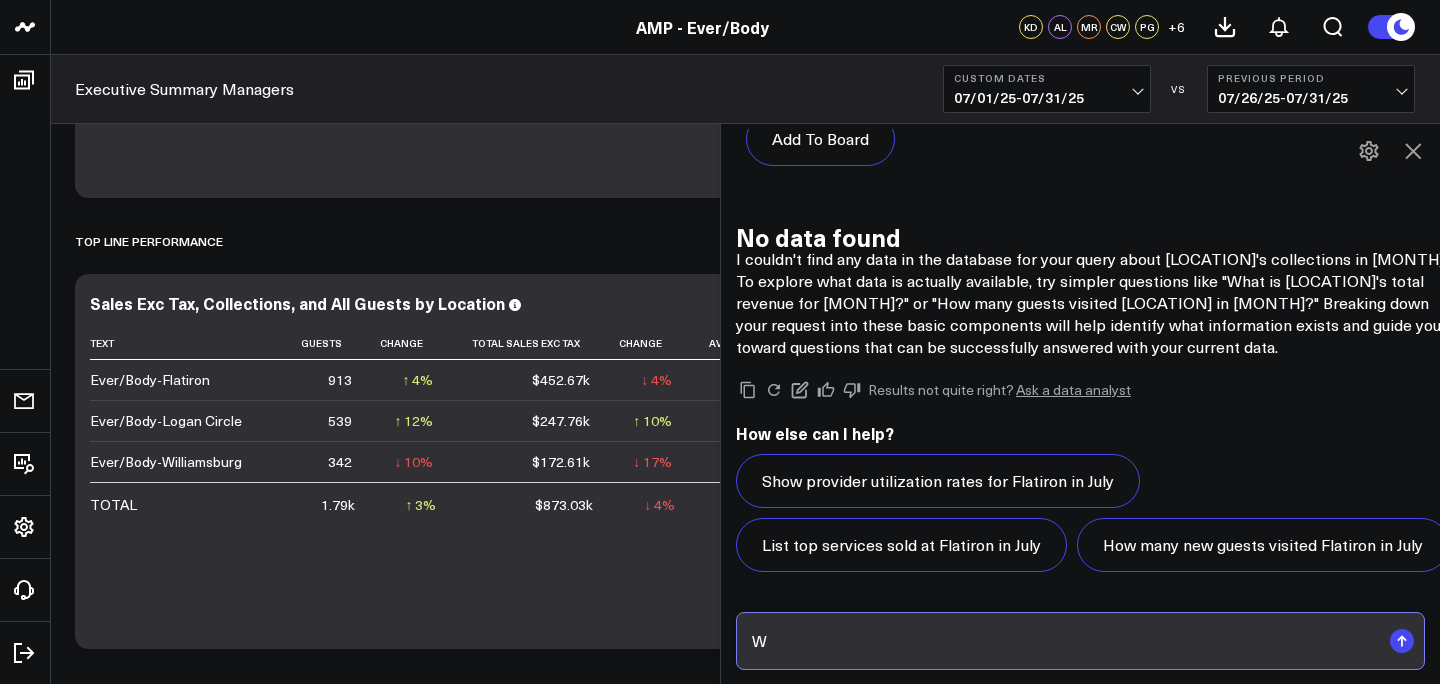 scroll, scrollTop: 23779, scrollLeft: 0, axis: vertical 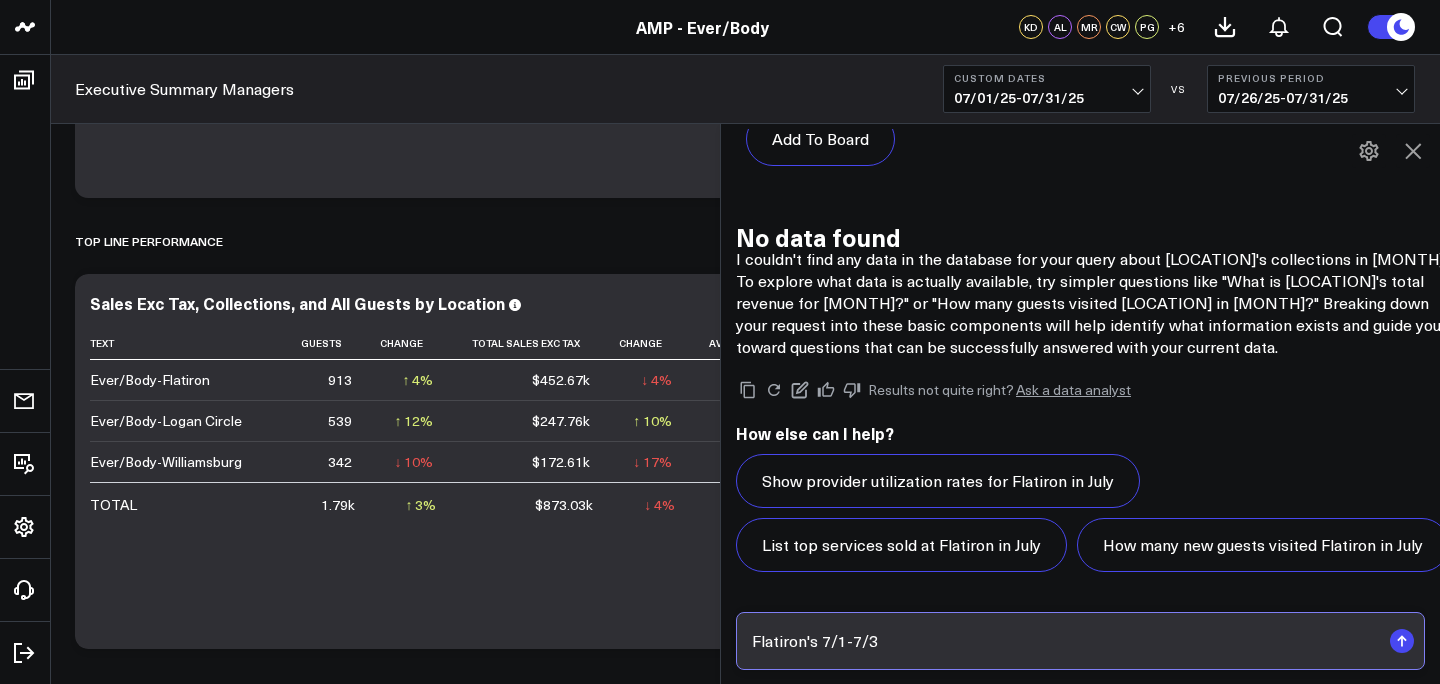 type on "Flatiron's 7/1-7/31" 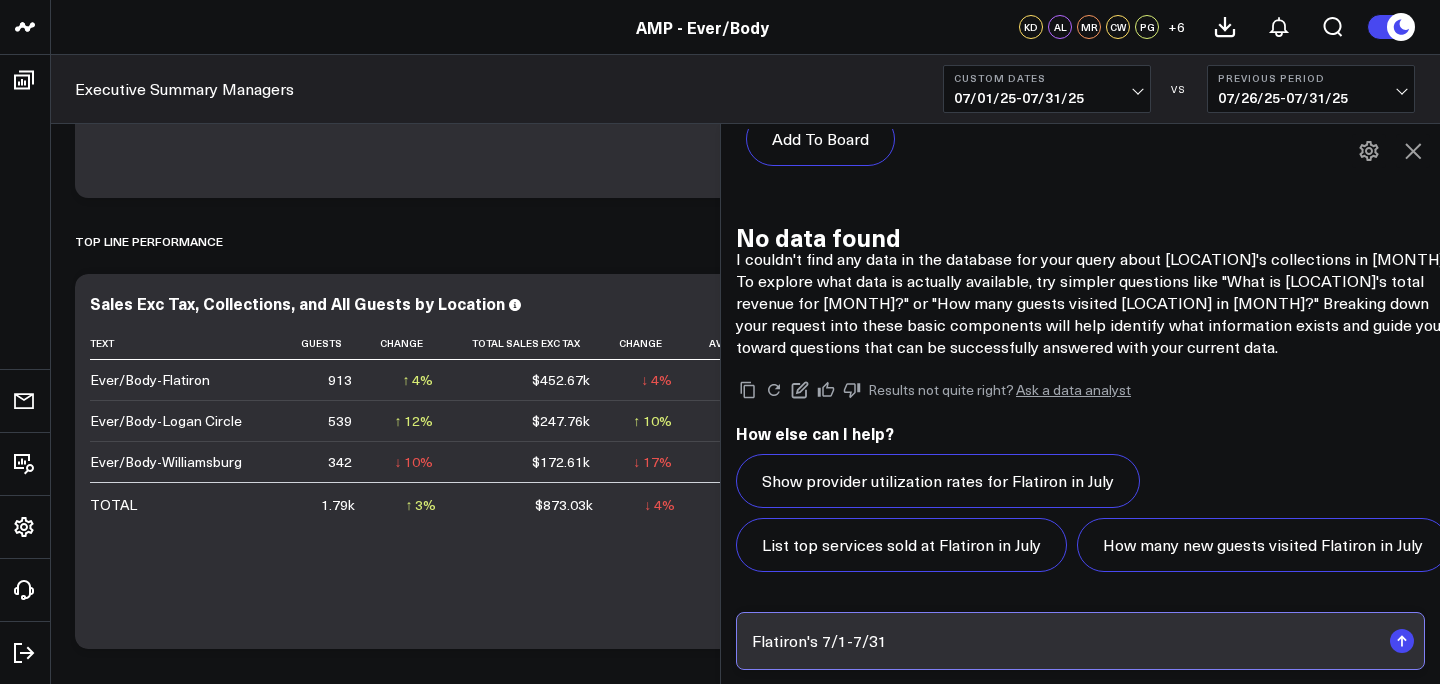 type 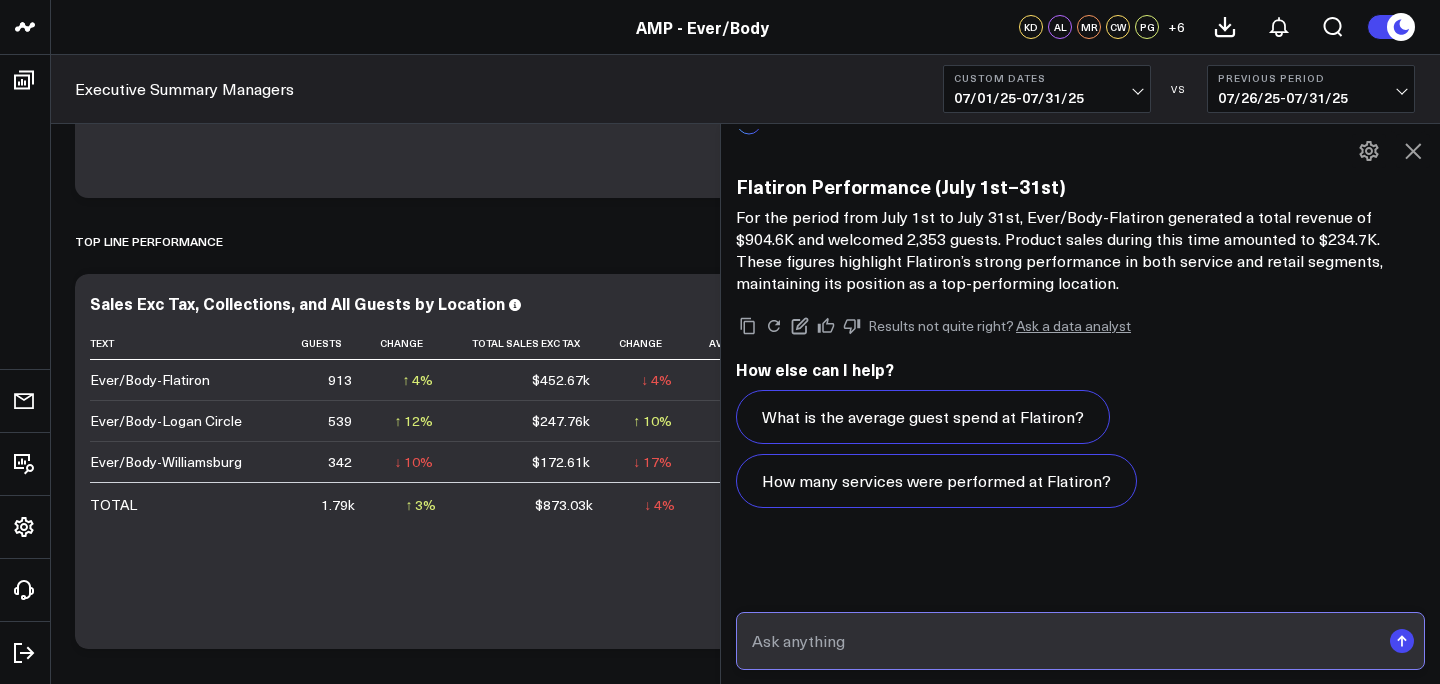 scroll, scrollTop: 24048, scrollLeft: 0, axis: vertical 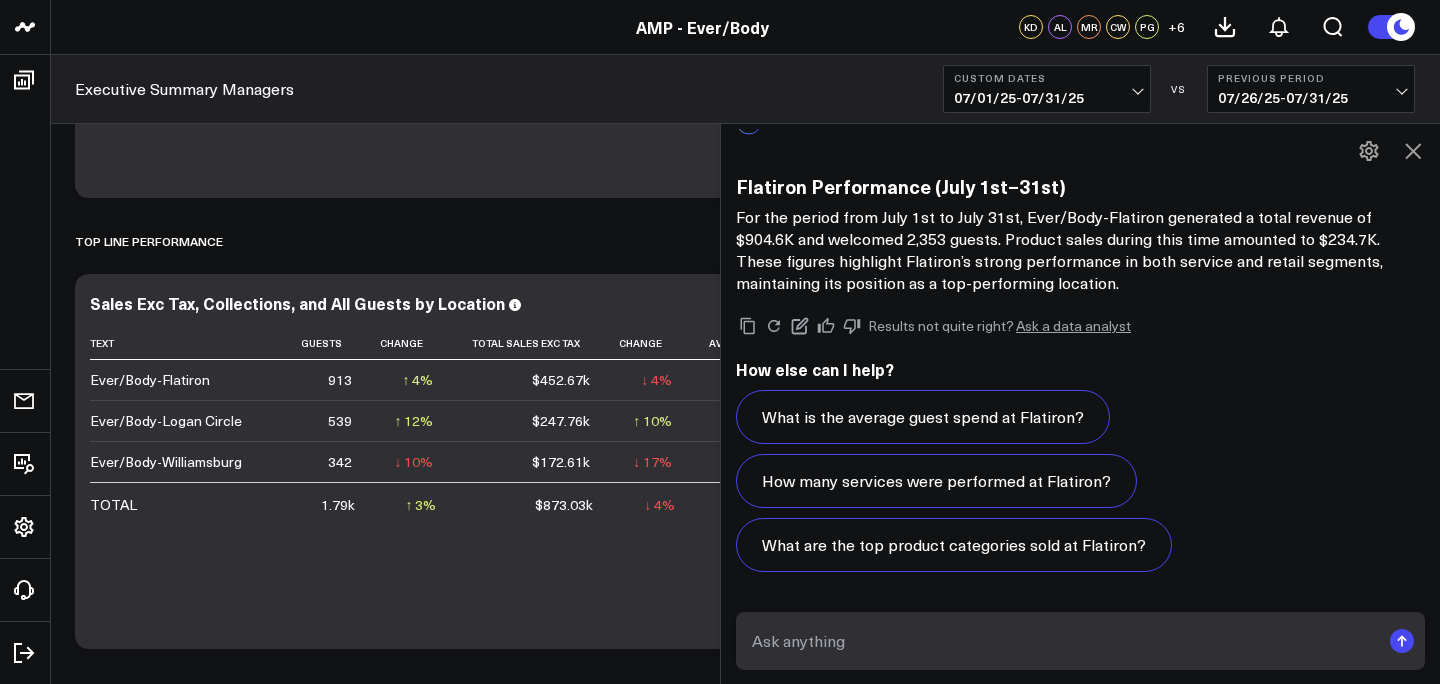 click on "Custom Dates" at bounding box center [1047, 78] 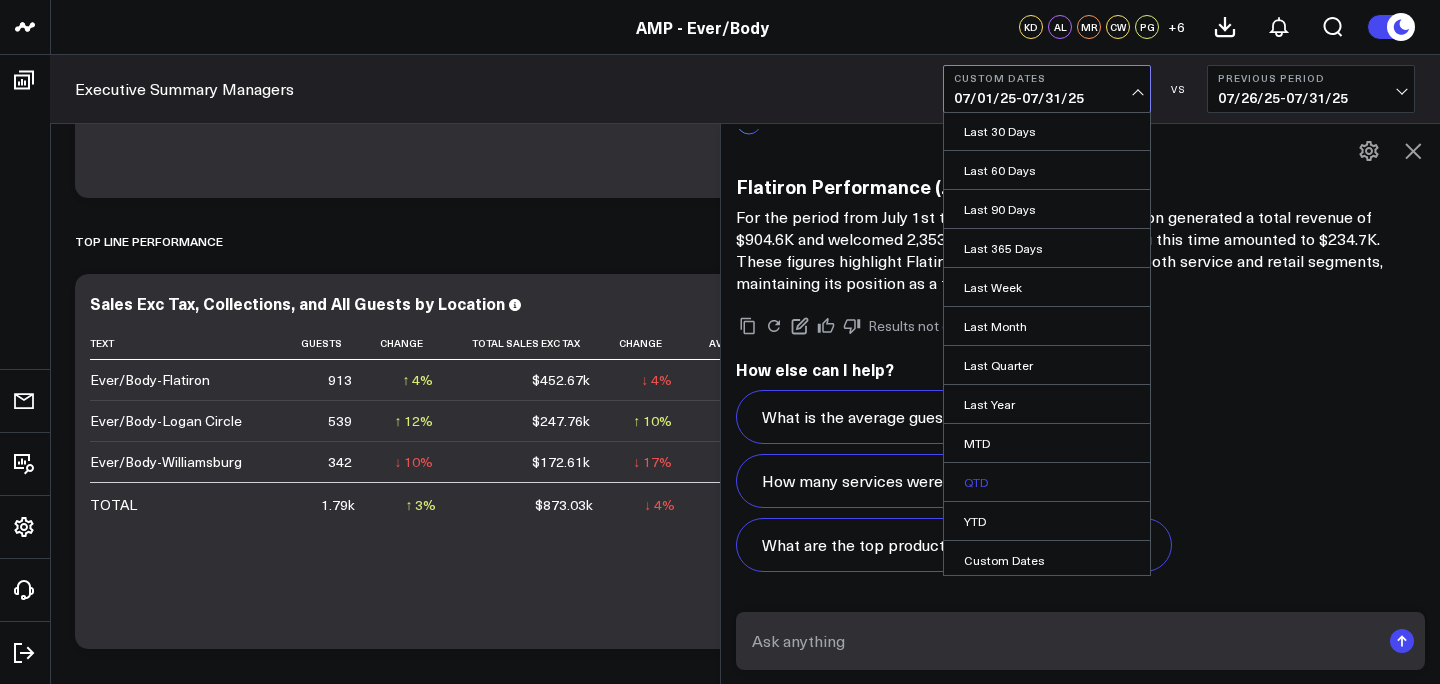 scroll, scrollTop: 83, scrollLeft: 0, axis: vertical 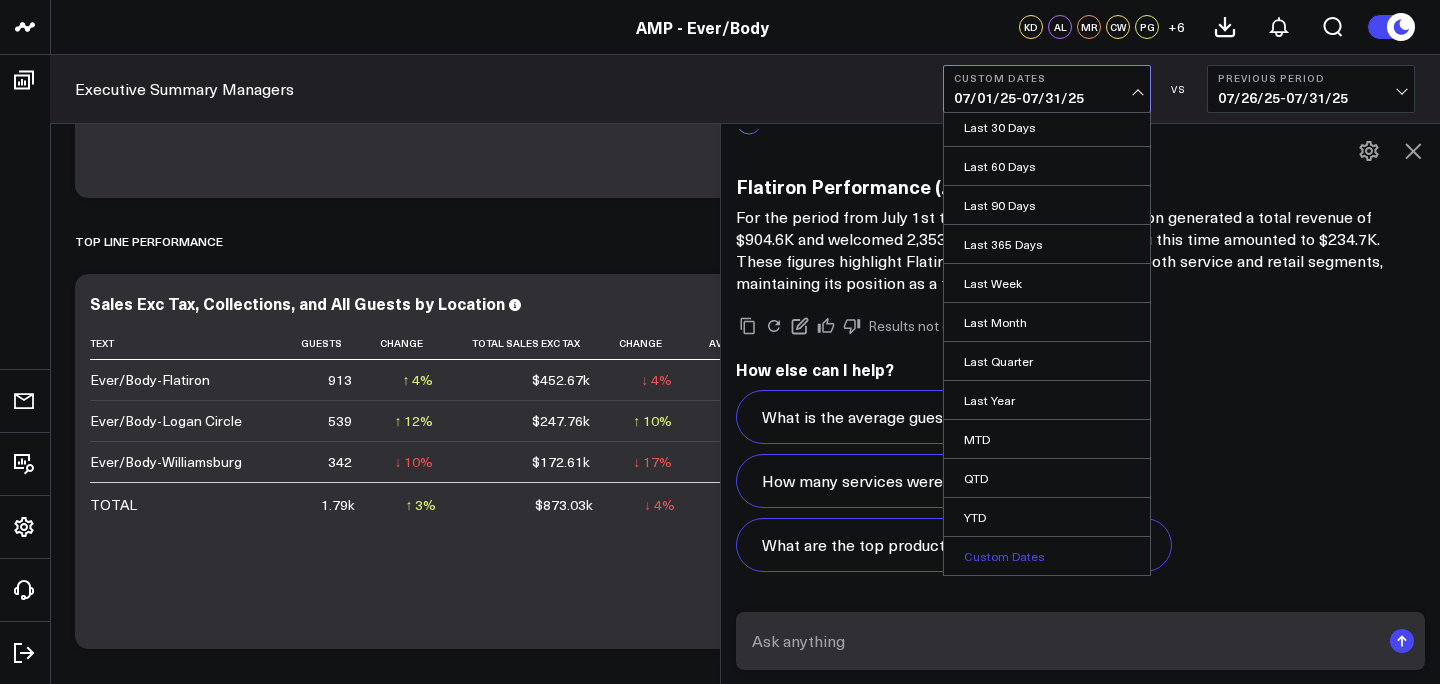 click on "Custom Dates" at bounding box center (1047, 556) 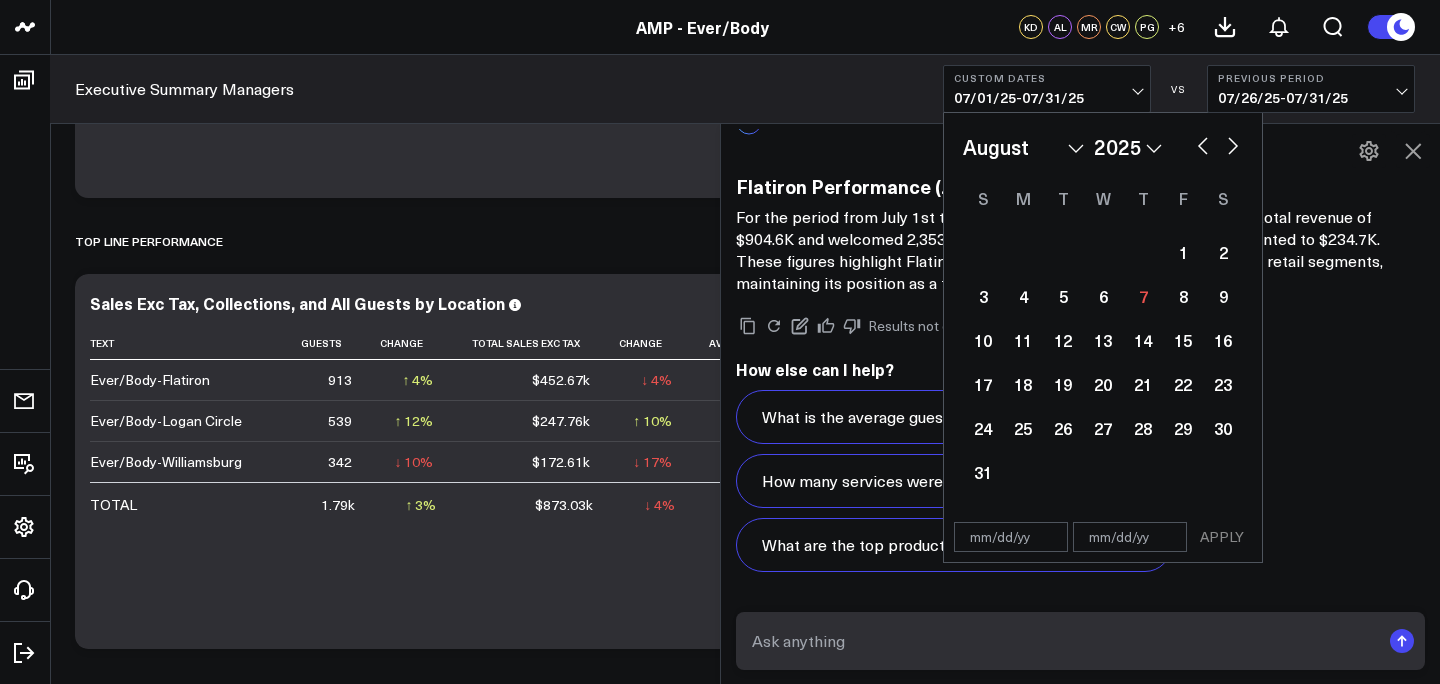 click at bounding box center (1203, 144) 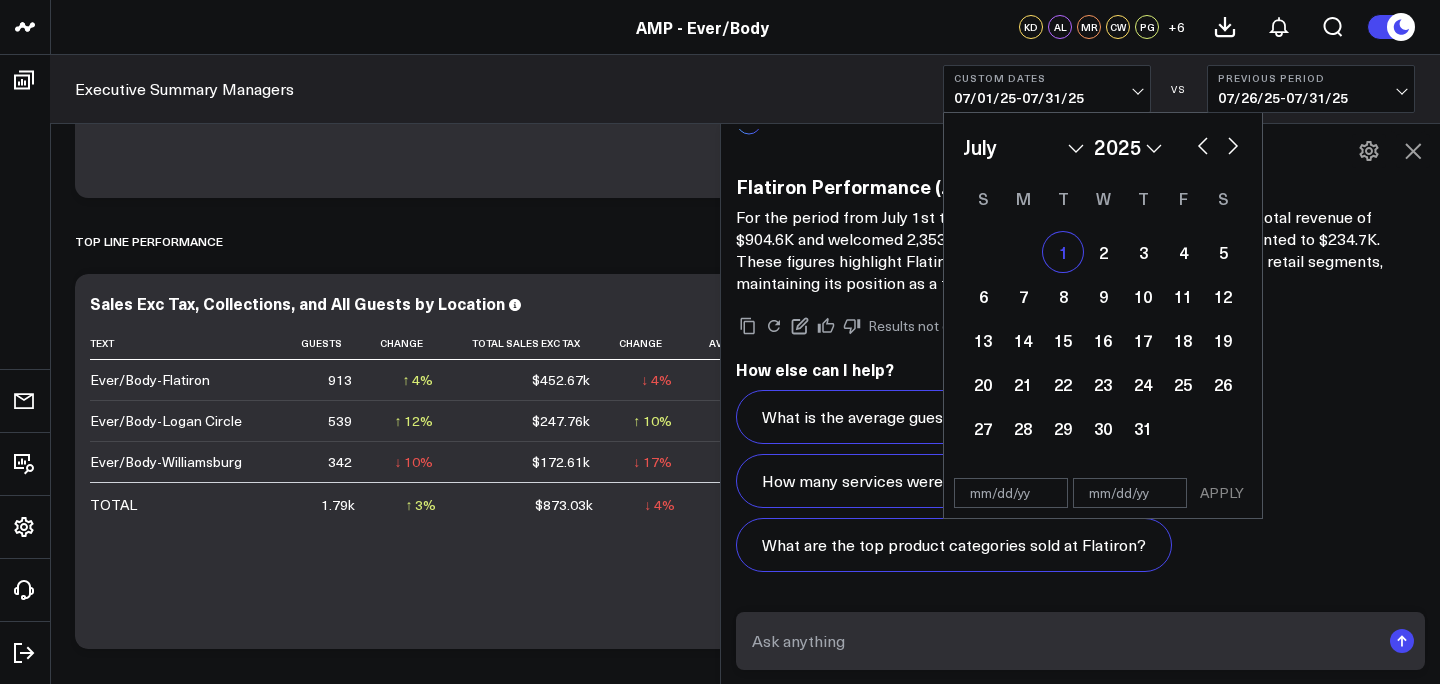 click on "1" at bounding box center (1063, 252) 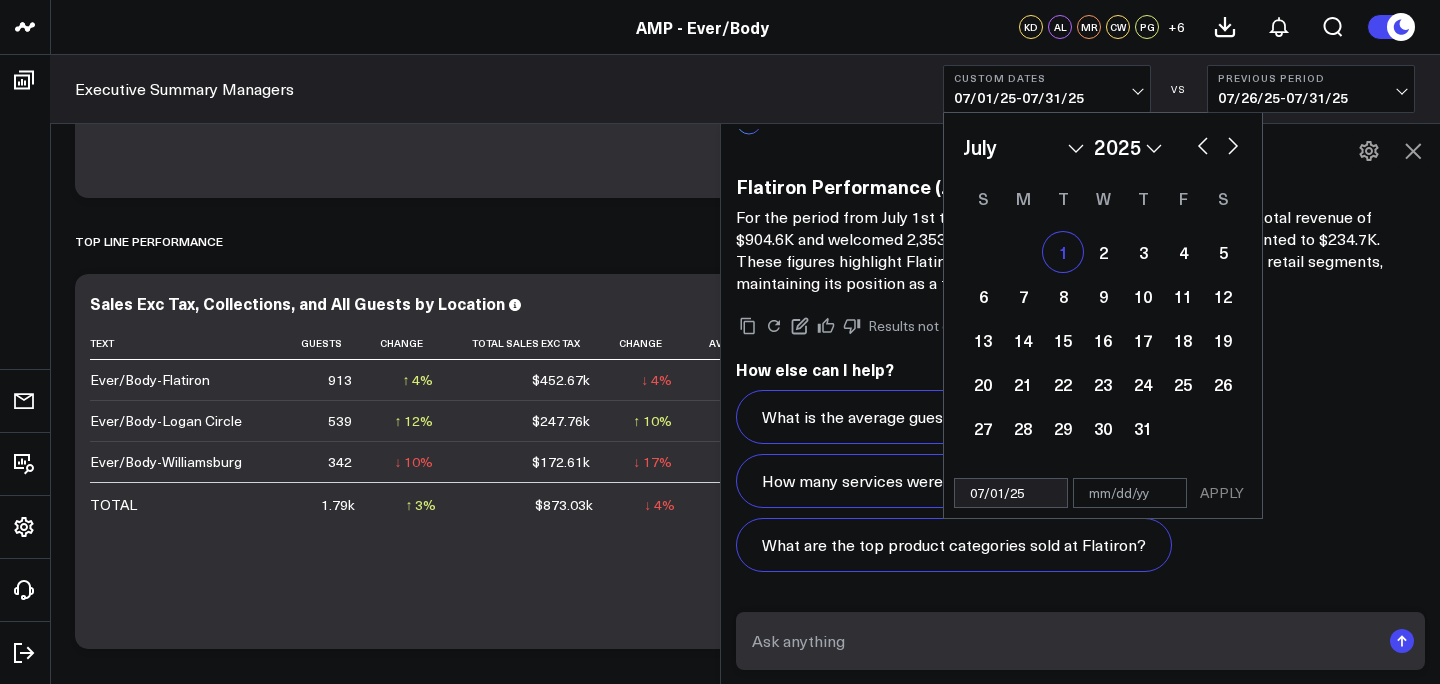 select on "6" 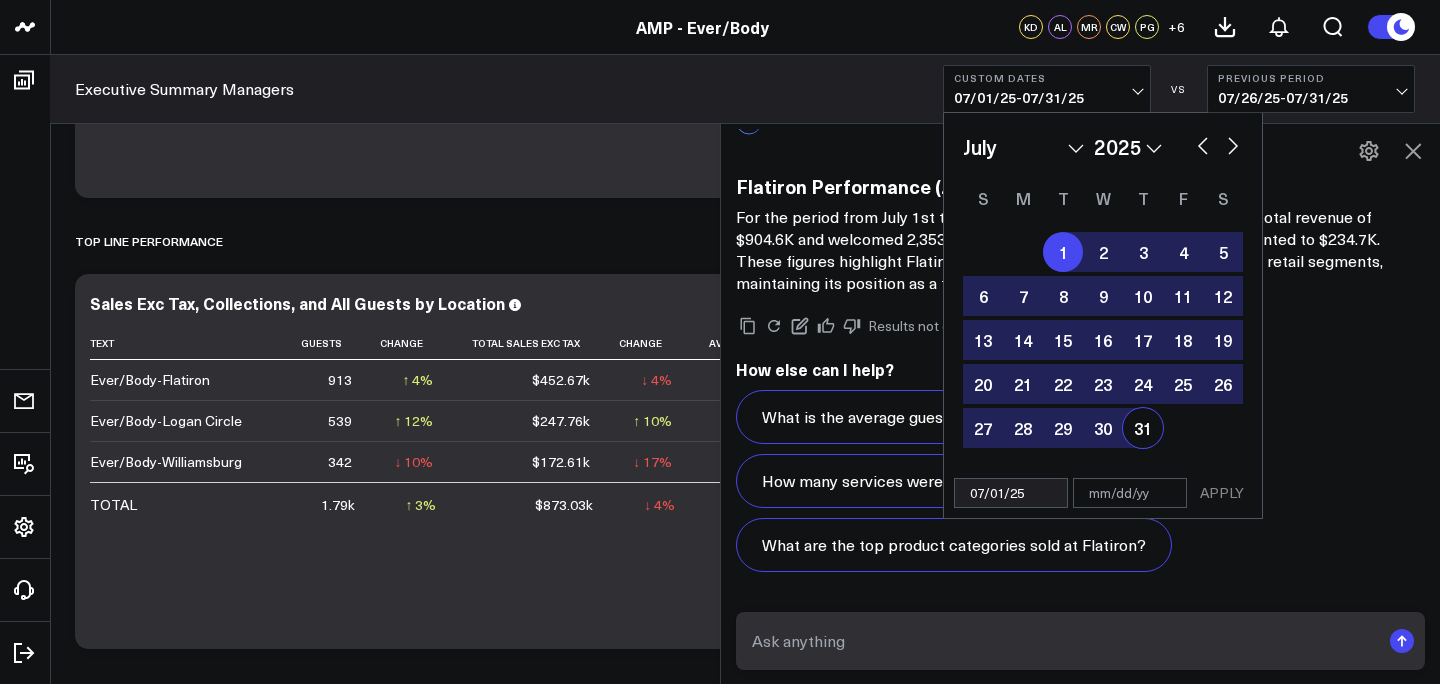click on "31" at bounding box center (1143, 428) 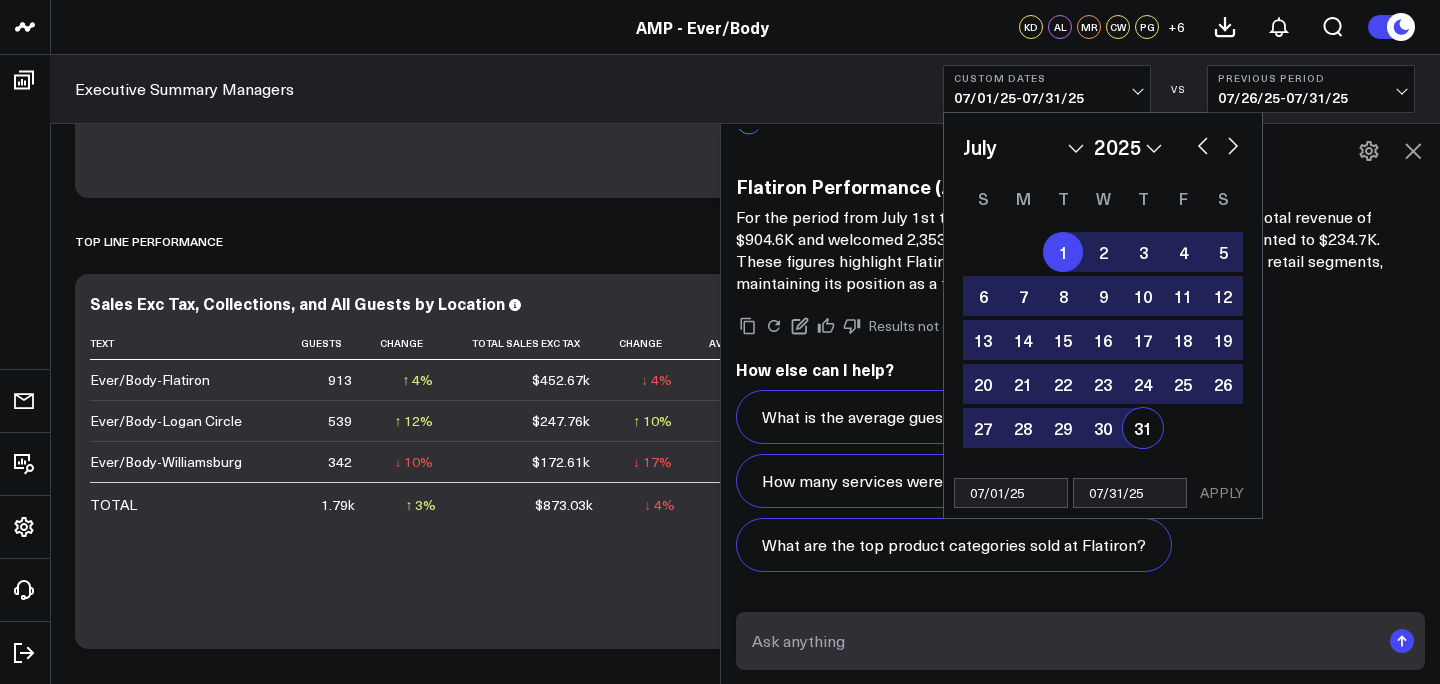 select on "6" 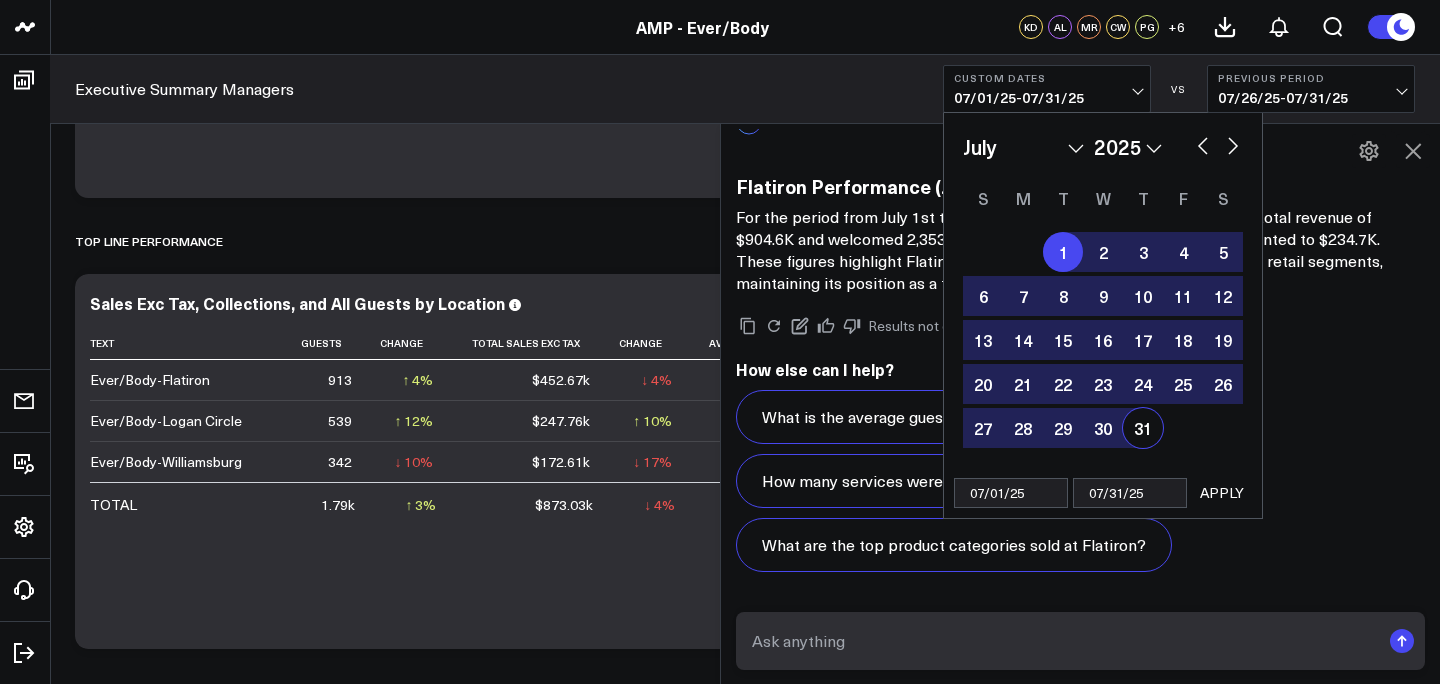 click on "APPLY" at bounding box center [1222, 493] 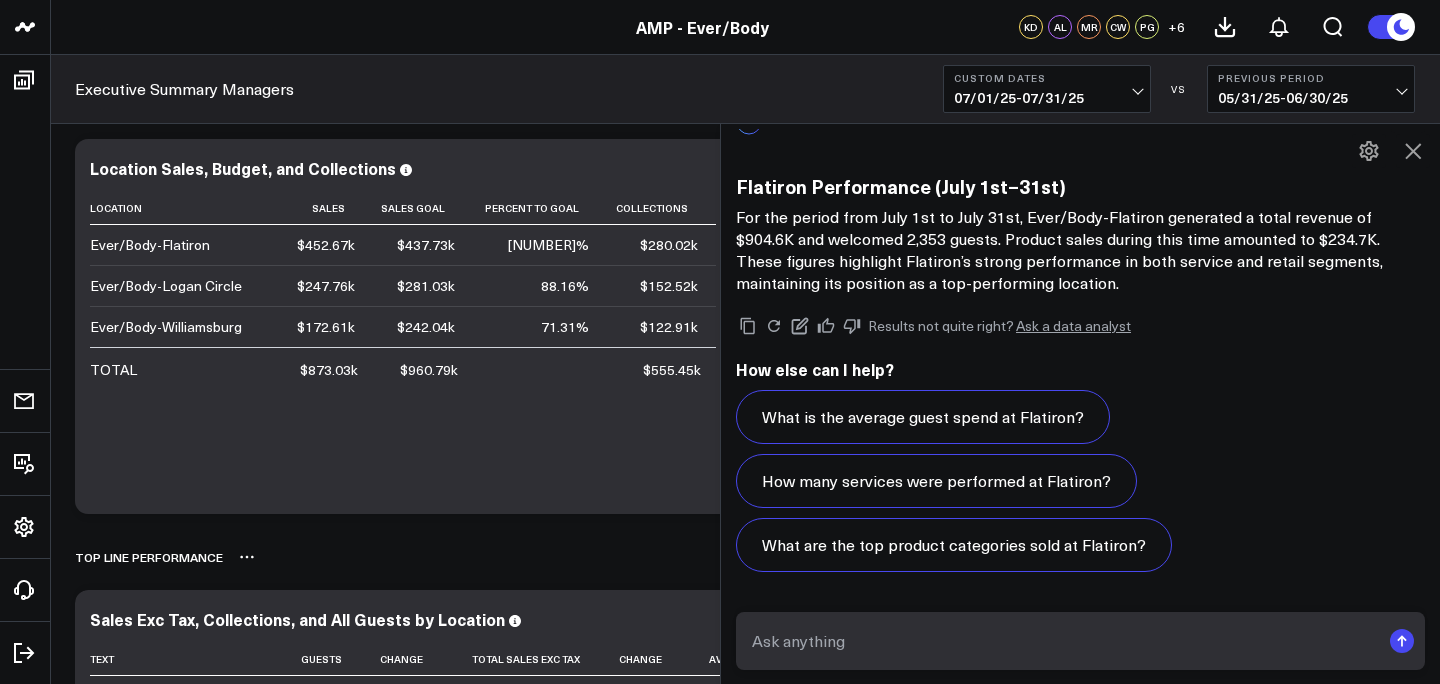 scroll, scrollTop: 92, scrollLeft: 0, axis: vertical 